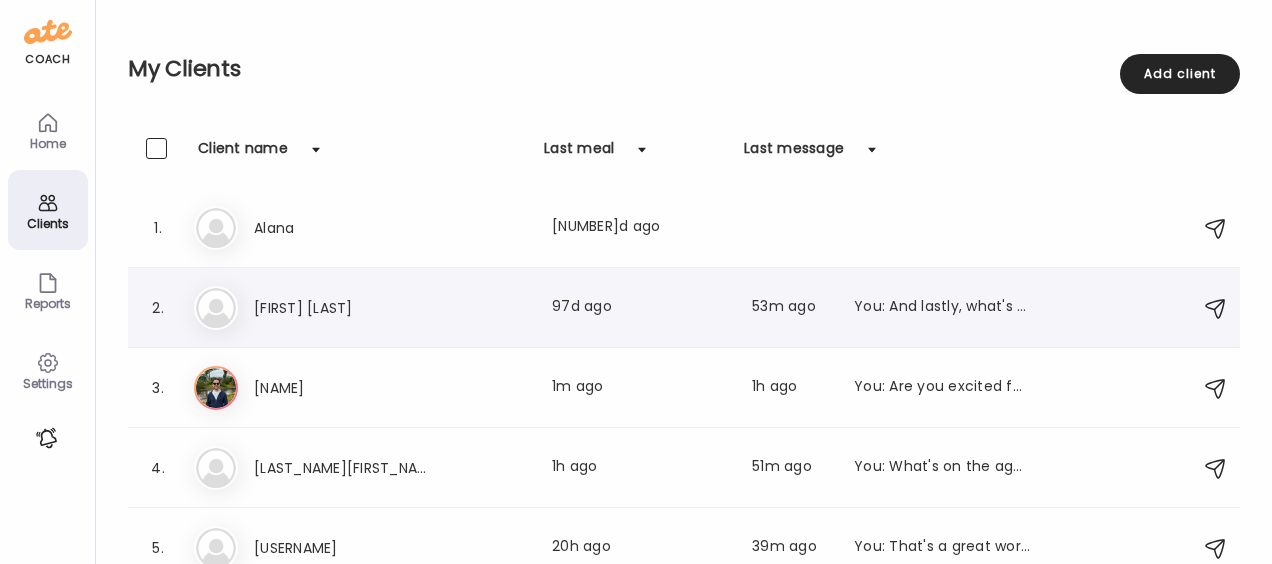 click on "[FIRST] [LAST]" at bounding box center [342, 308] 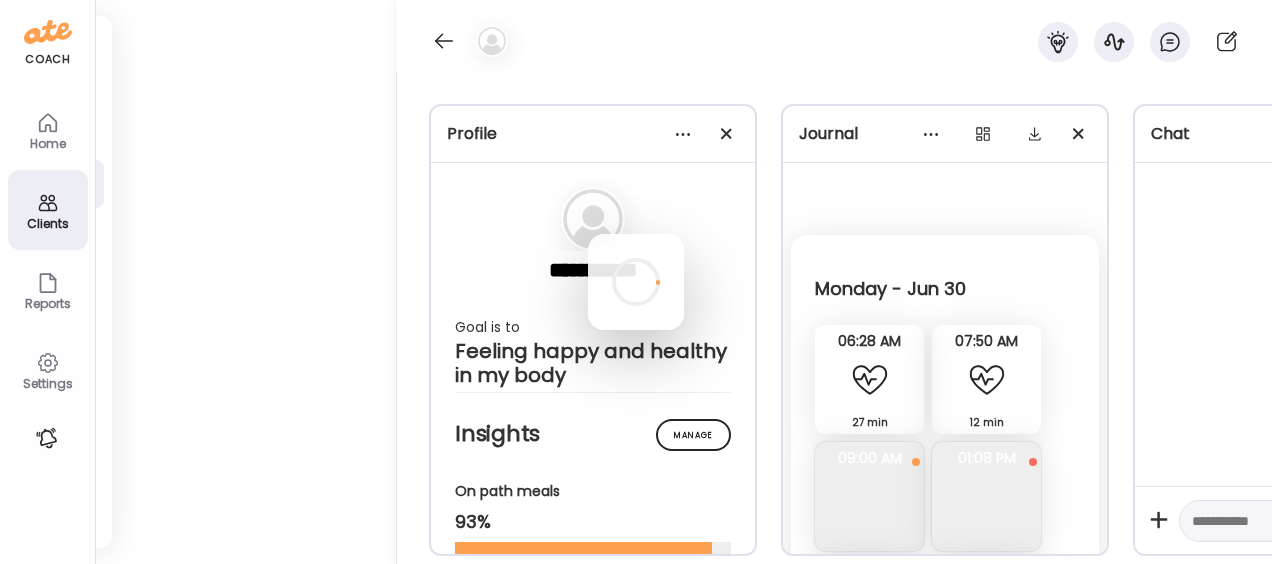 scroll, scrollTop: 0, scrollLeft: 0, axis: both 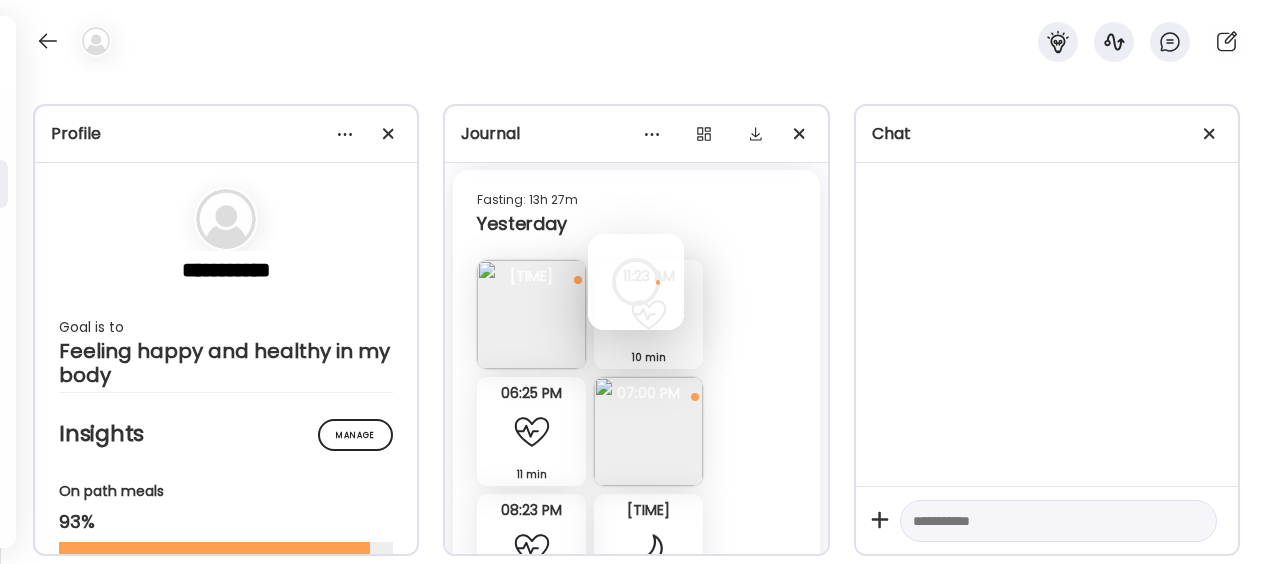 click at bounding box center (636, 282) 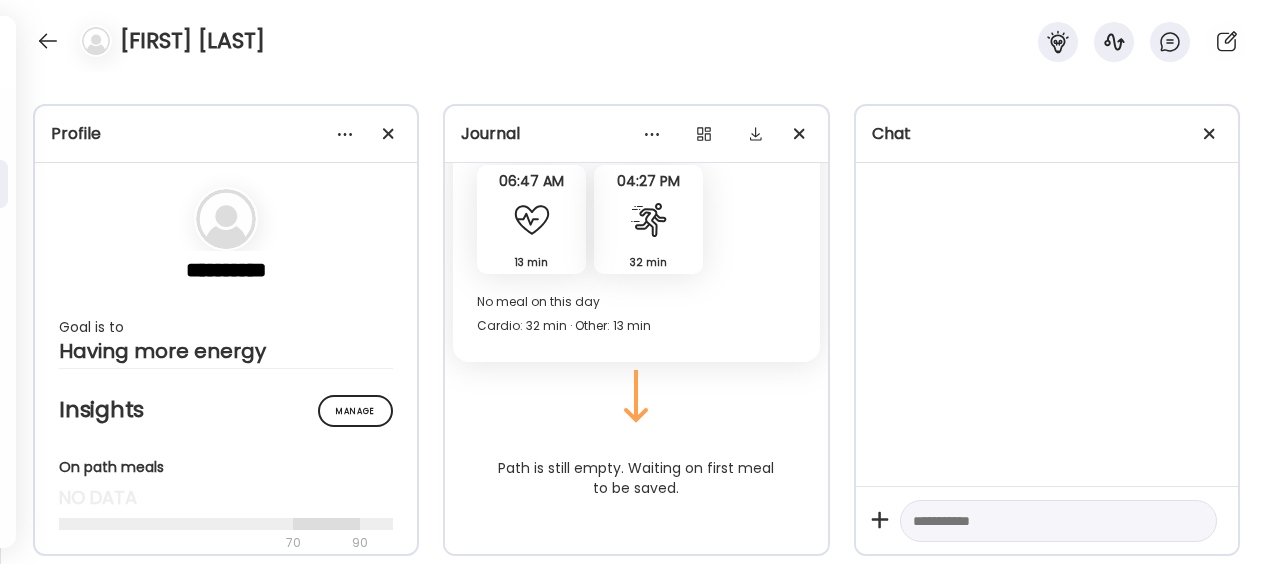 scroll, scrollTop: 2849, scrollLeft: 0, axis: vertical 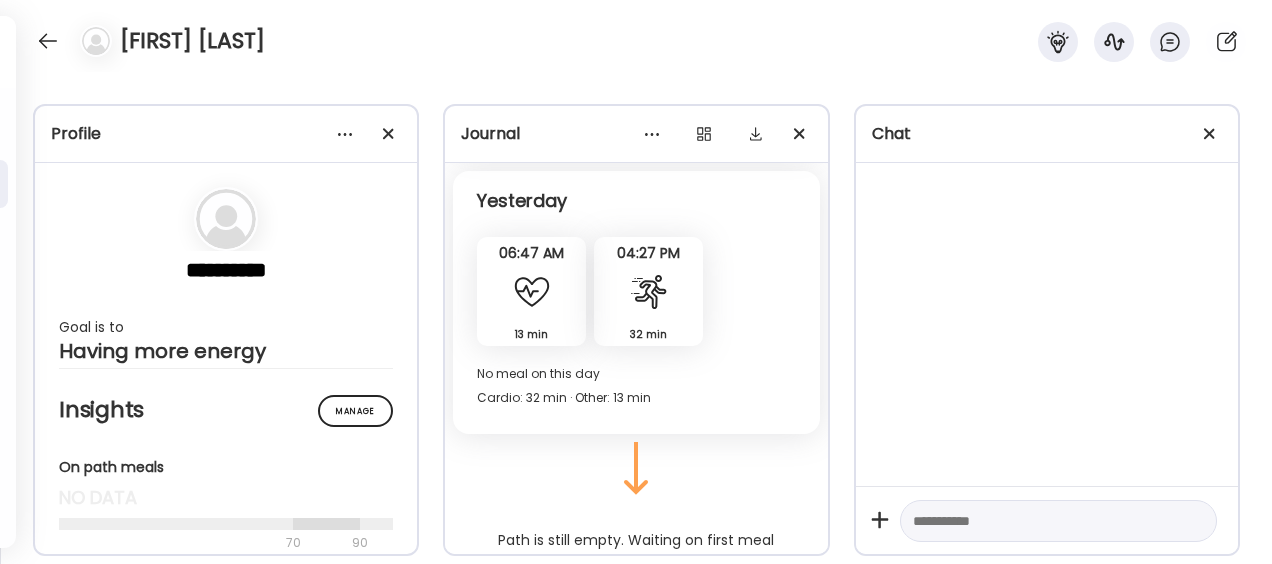 click at bounding box center (1040, 521) 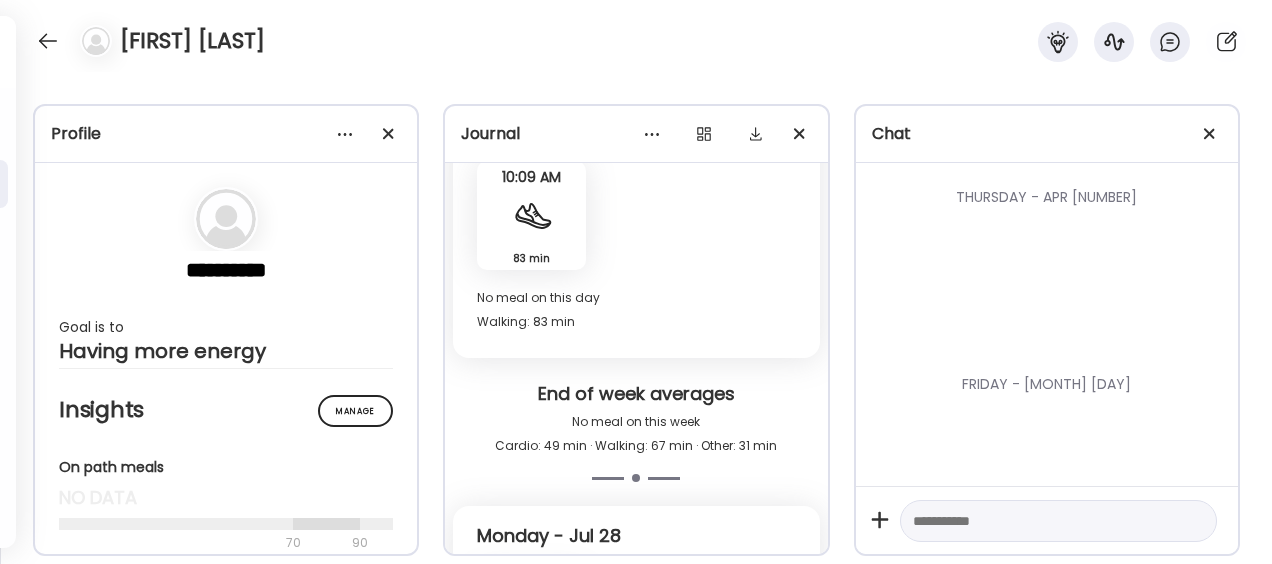 click at bounding box center (1040, 521) 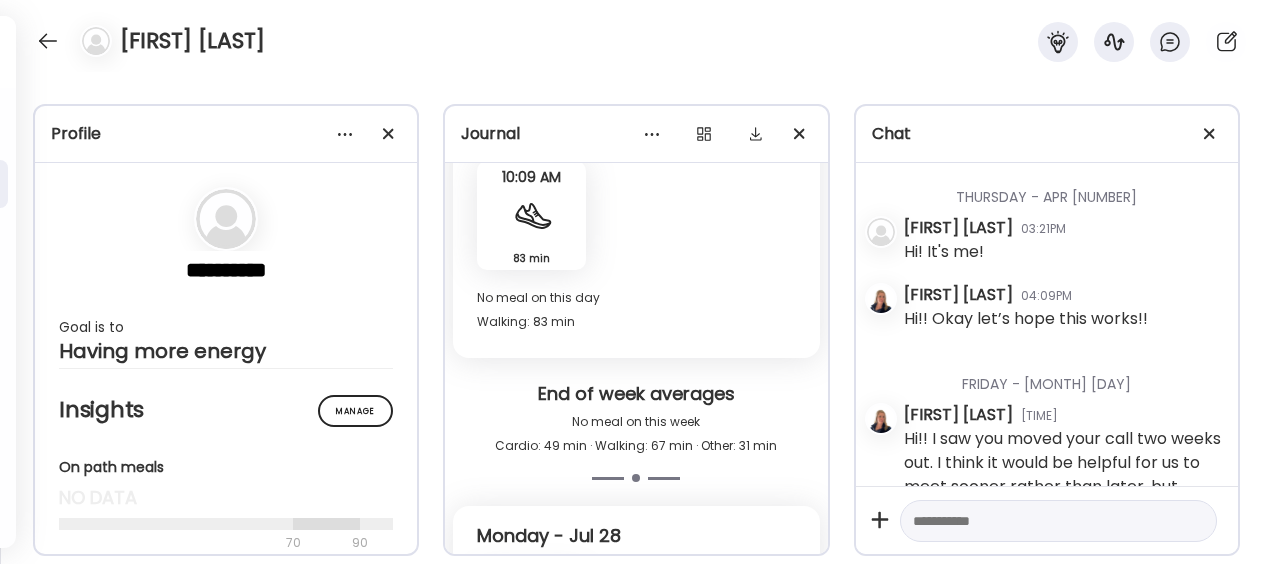 scroll, scrollTop: 6256, scrollLeft: 0, axis: vertical 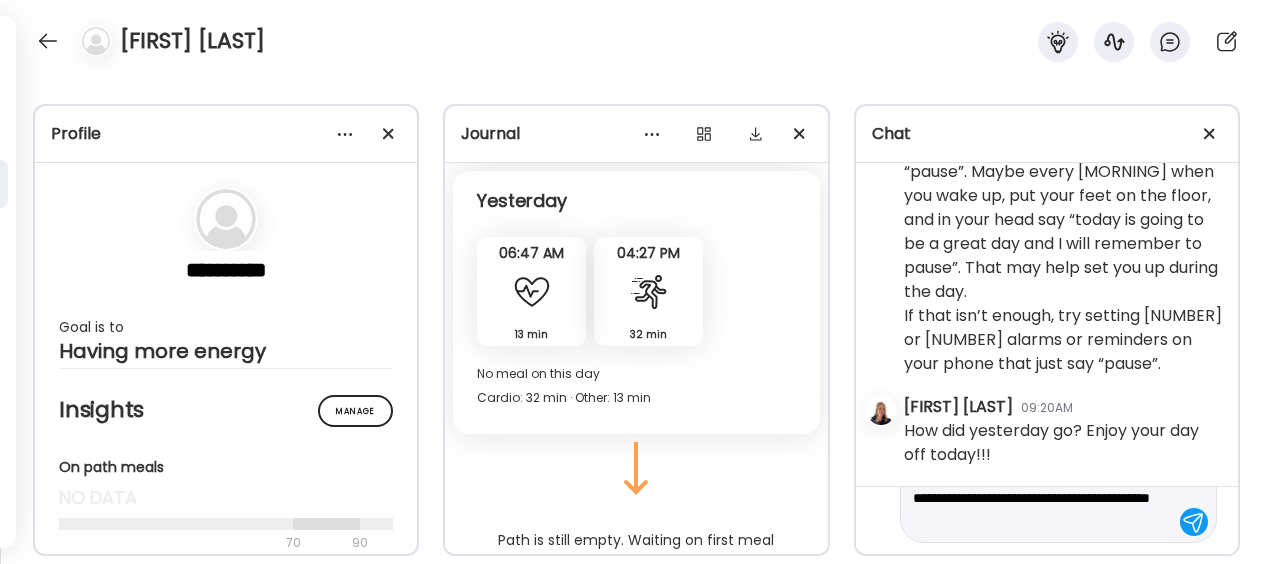 paste on "**********" 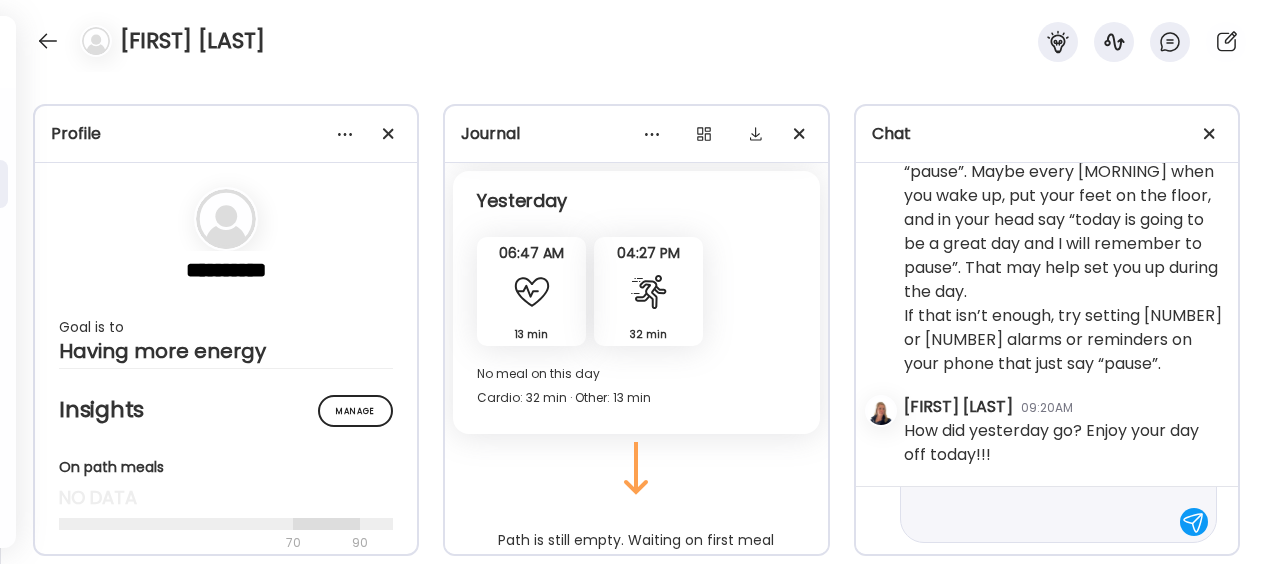 scroll, scrollTop: 214, scrollLeft: 0, axis: vertical 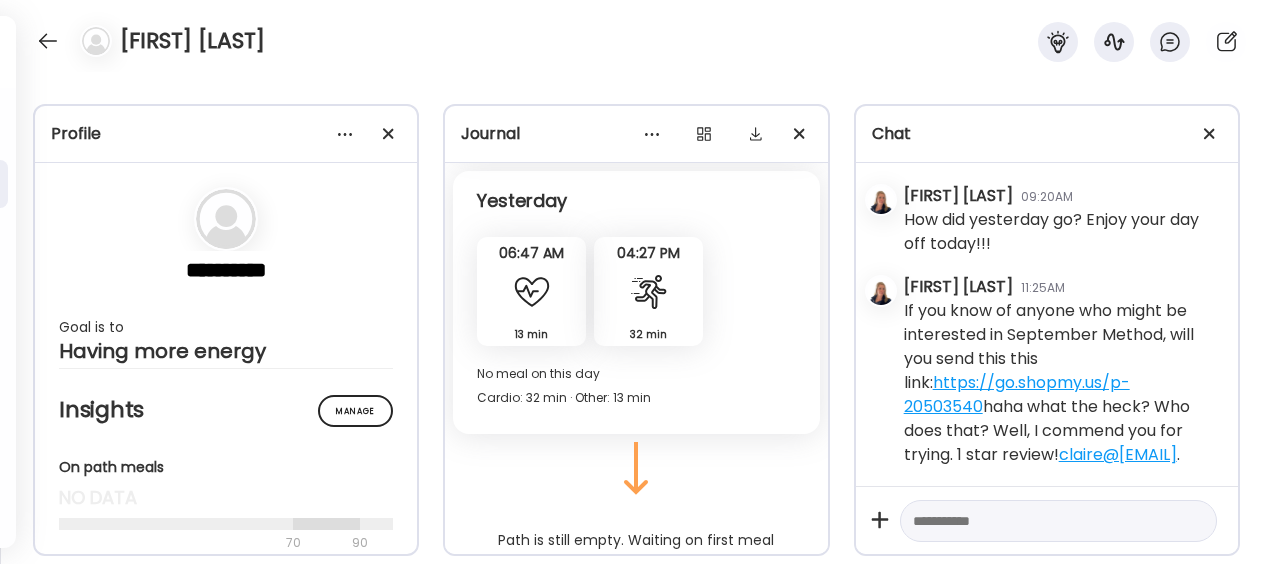 click on "[DAY] - [MONTH] [DAY_NUM] [PERSON] [TIME] Hi! It's me! [PERSON] [TIME] Hi!! Okay let’s hope this works!! [DAY] - [MONTH] [DAY_NUM] [PERSON] [TIME] Hi!! I saw you moved your call two weeks out. I think it would be helpful for us to meet sooner rather than later, but totally understand if that’s all that works for your schedule. Is there a day/time that might work for you that I can possibly open up on my calendar? I’m out of town the week of the [DAY_NUM] for spring break, sorry!!! Florida sunshine is calling haha. [PERSON] [TIME] Good morning! I saw you off that week and figured it was SB! You need that sun! Unfortunately I'm flying to [CITY] on Monday and have client lunch Tues and running an all day meeting on Wed. Not ideal but we got this! I’m so excited I get a call 🙂 [PERSON] [TIME] So glad this is working with the messaging [PERSON] [TIME] [PERSON] [TIME] [PERSON] [TIME] [PERSON] [TIME] [TIME] !*" at bounding box center (1047, 324) 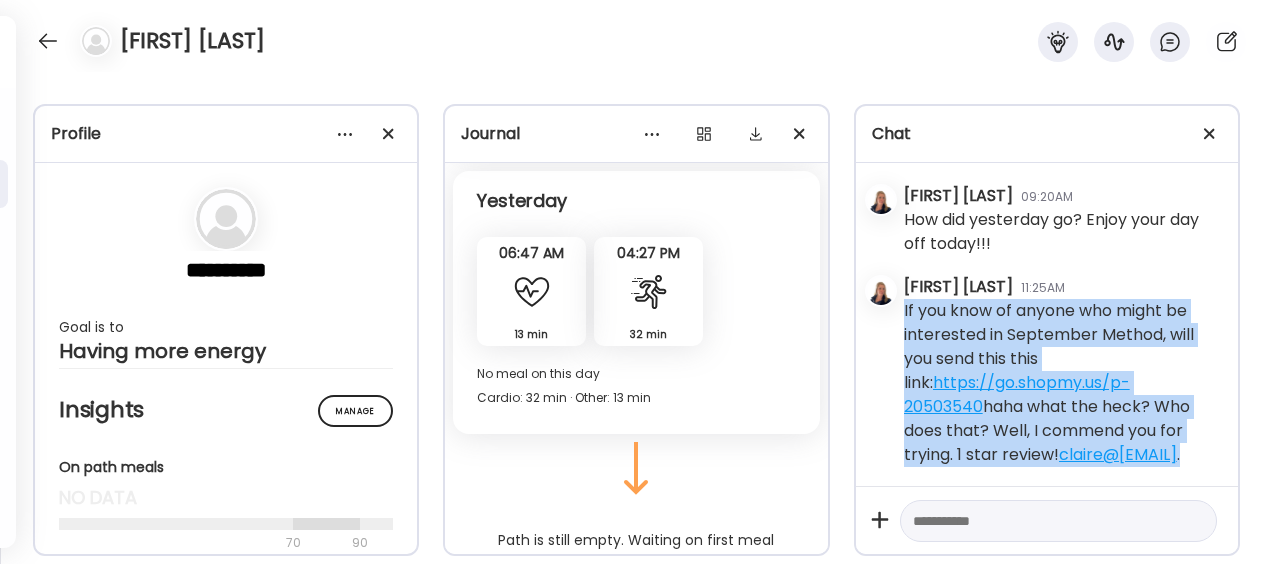 copy on "If you know of anyone who might be interested in September Method, will you send this this link: https://go.shopmy.us/p-20503540 ? They can use code [CODE] to get [PERCENTAGE] off! And of course they can reach out to me via email if they have any questions at all: claire@sarahwragge.com ." 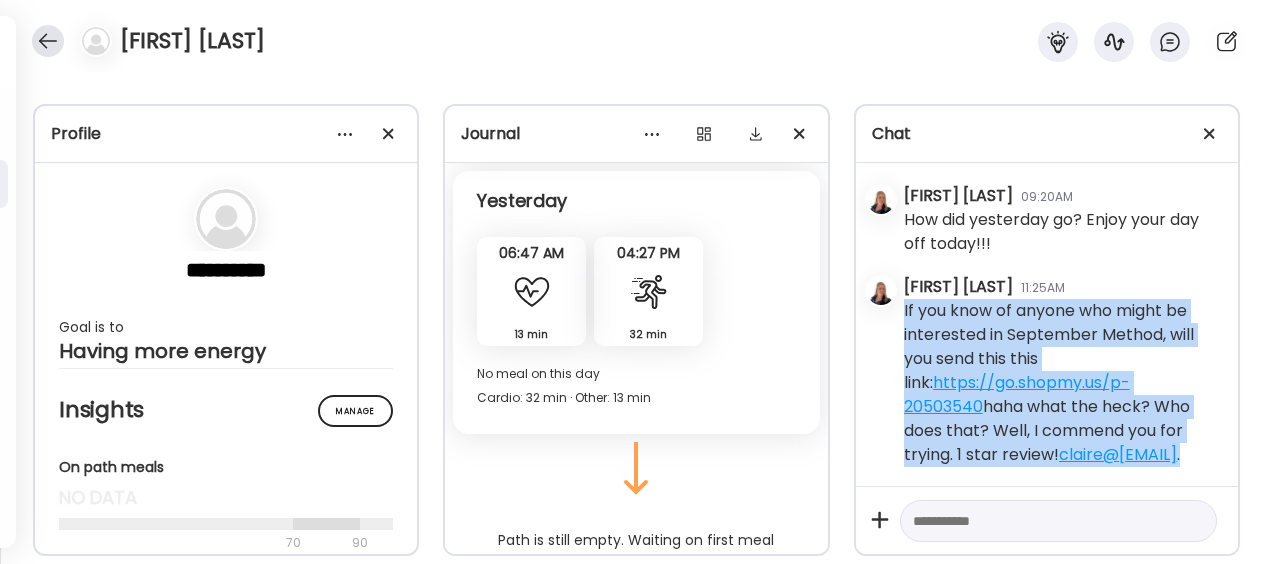 click at bounding box center (48, 41) 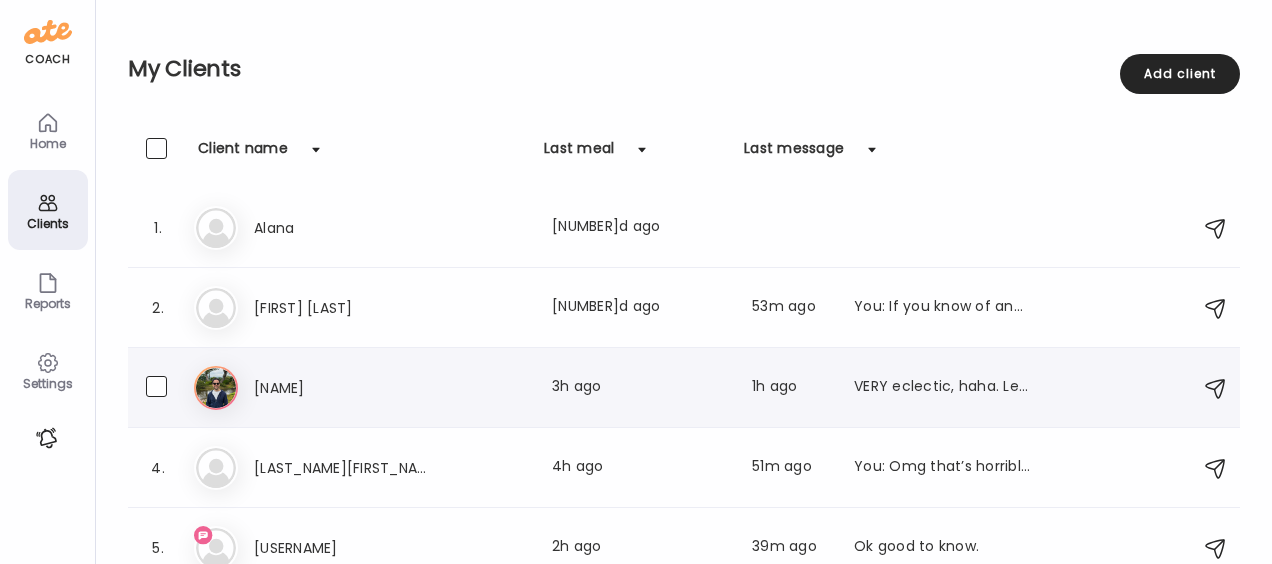 click on "[NAME]" at bounding box center [342, 388] 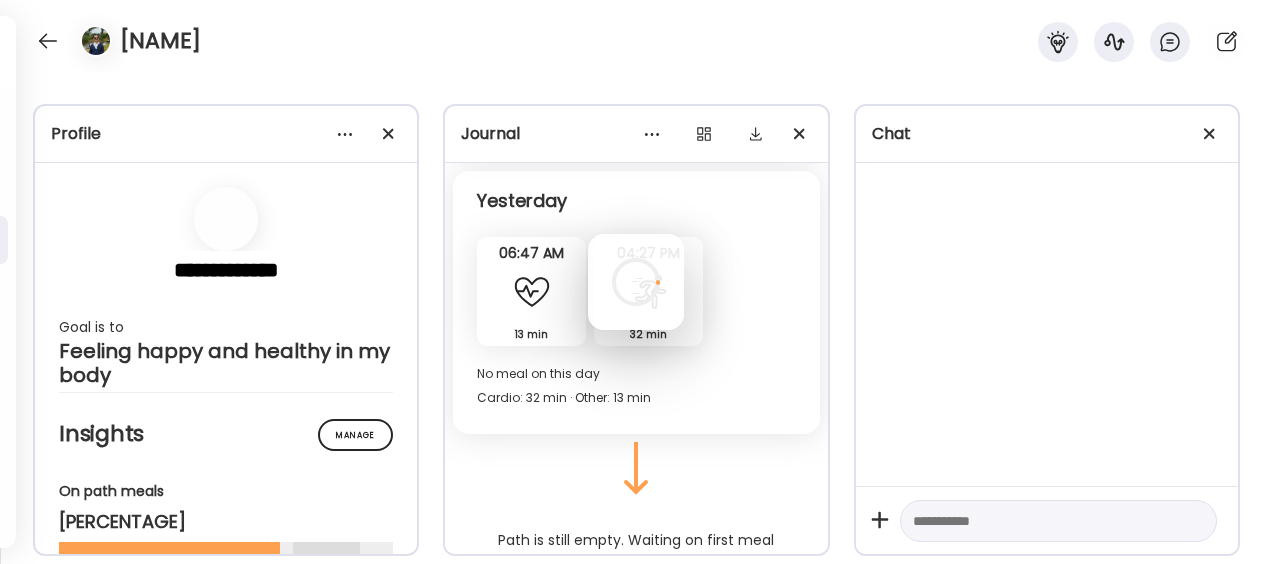 scroll, scrollTop: 0, scrollLeft: 0, axis: both 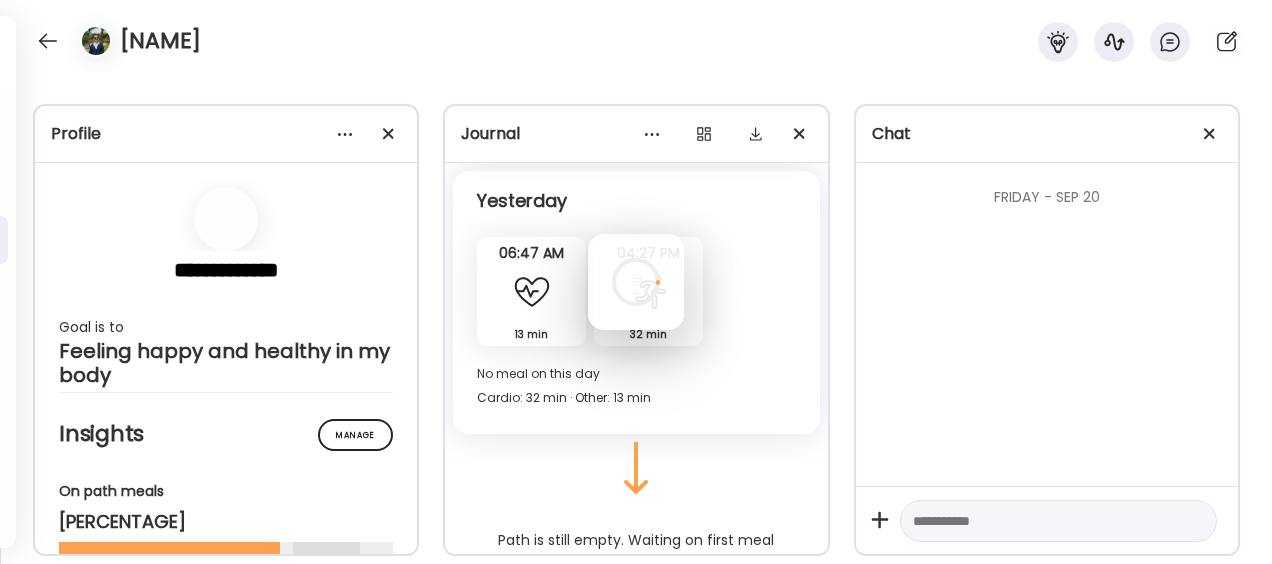 click at bounding box center [636, 282] 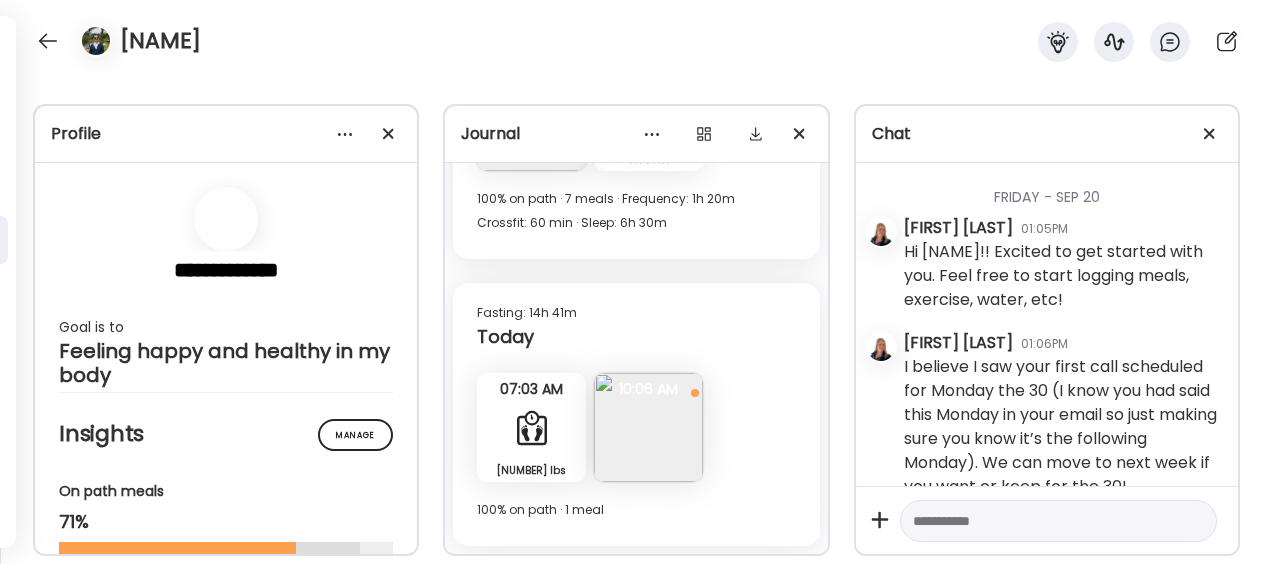click at bounding box center [1040, 521] 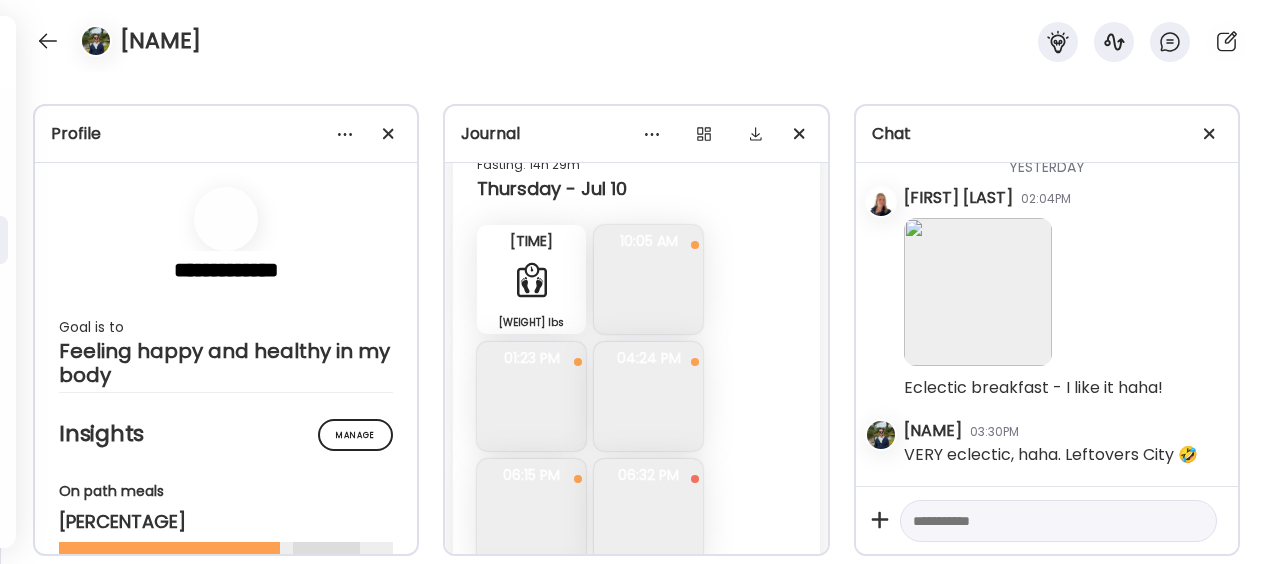 scroll, scrollTop: 22489, scrollLeft: 0, axis: vertical 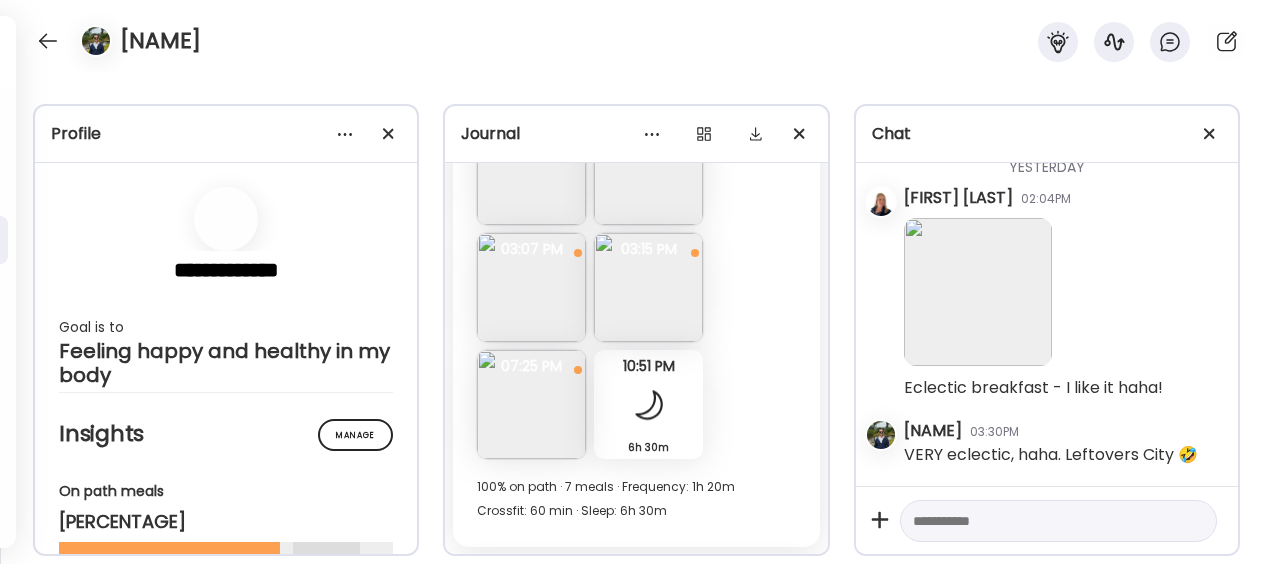 click at bounding box center [1040, 521] 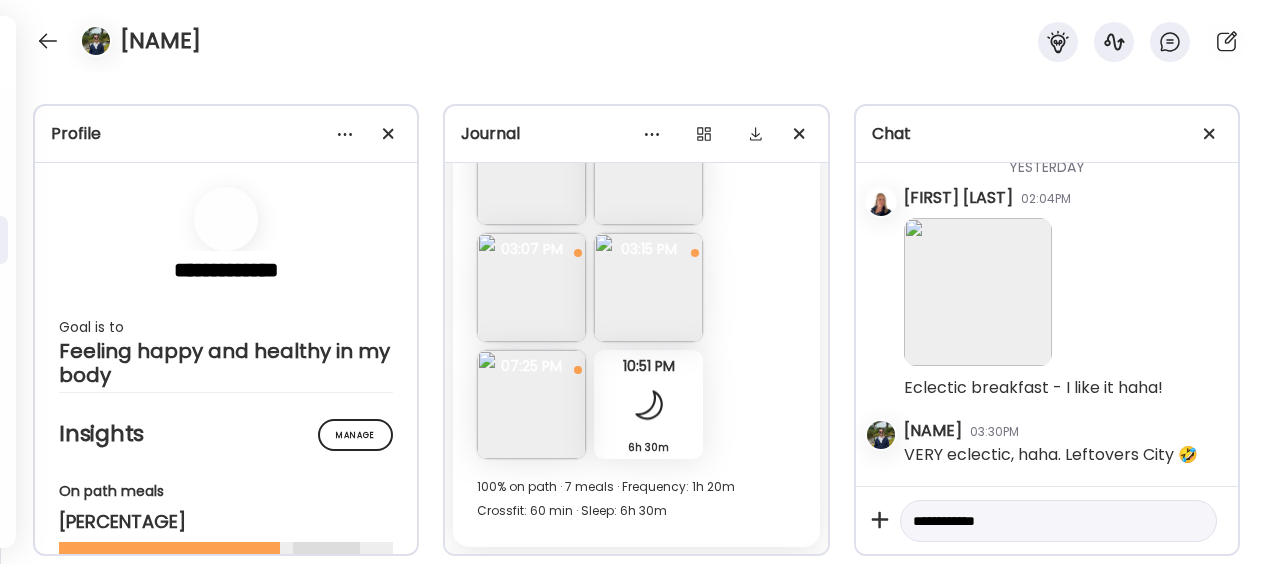 type on "**********" 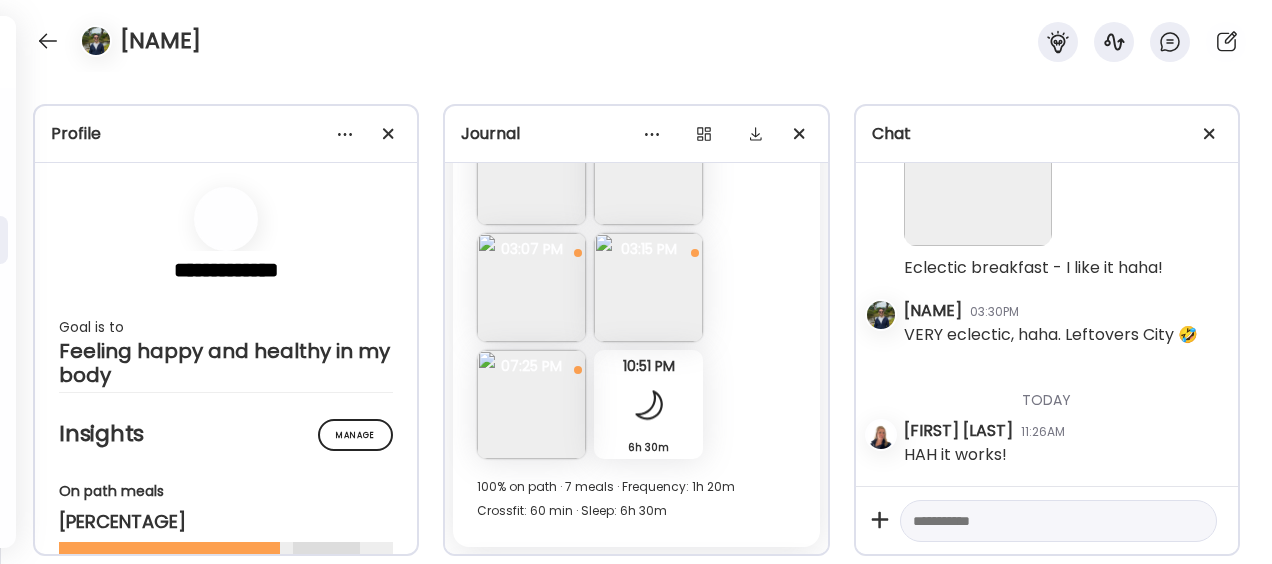 scroll, scrollTop: 281484, scrollLeft: 0, axis: vertical 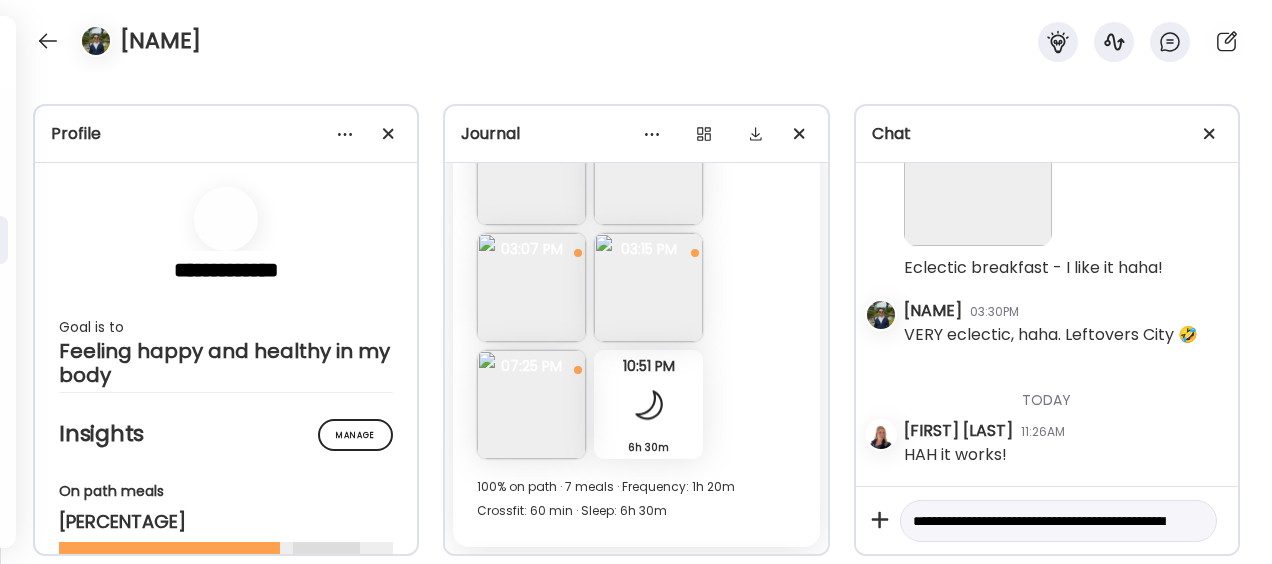 click on "**********" at bounding box center [1040, 521] 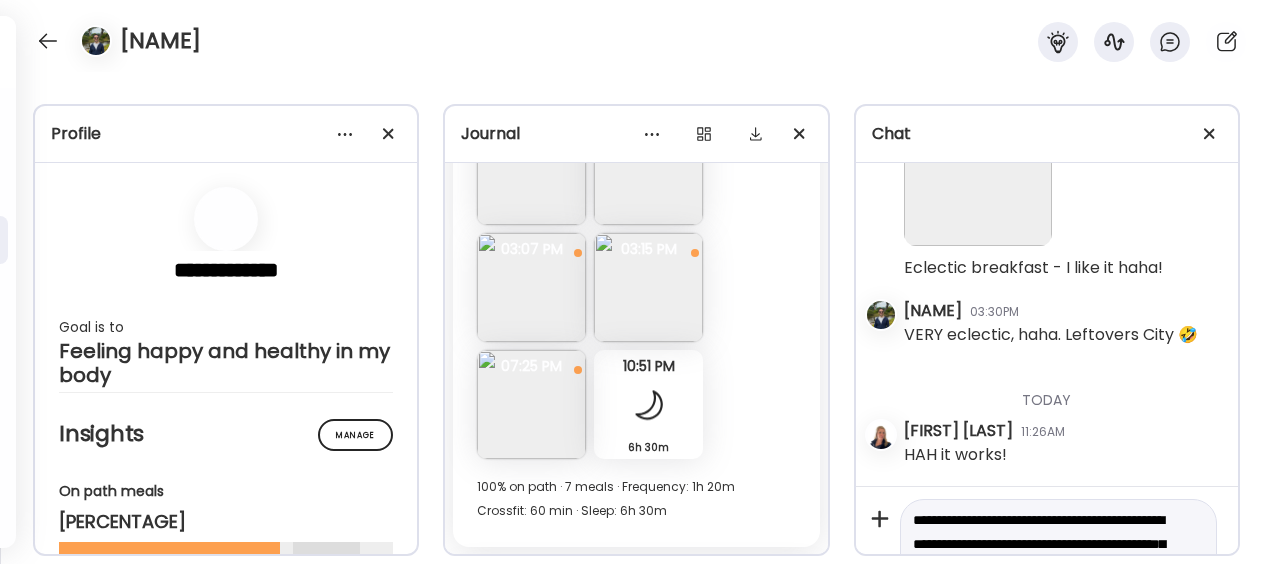 scroll, scrollTop: 214, scrollLeft: 0, axis: vertical 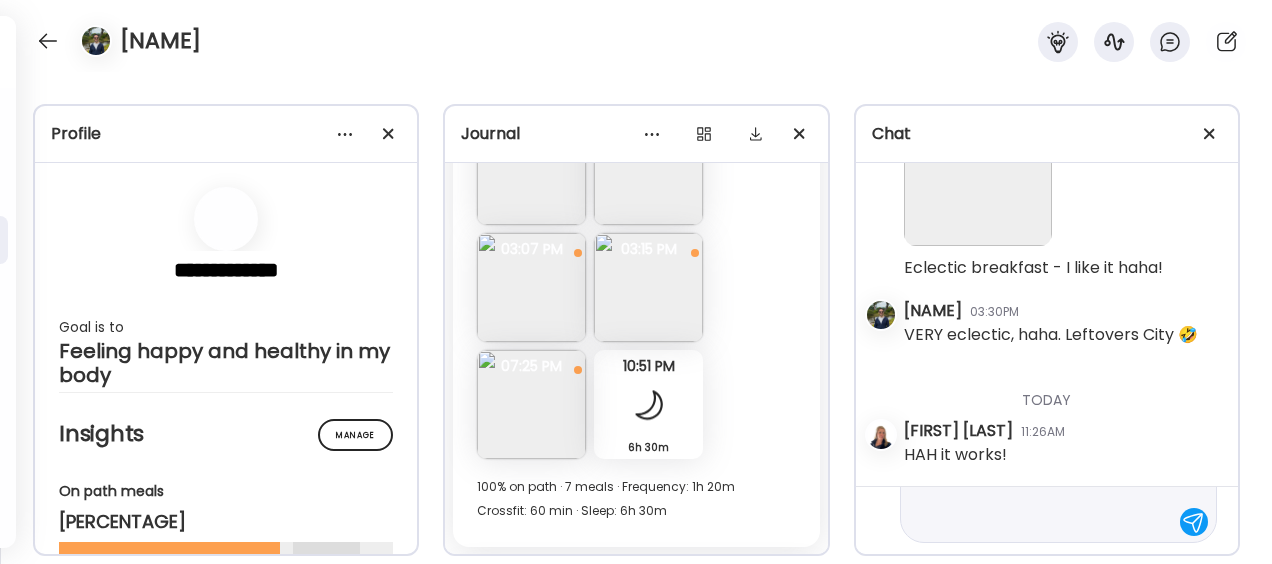 type on "**********" 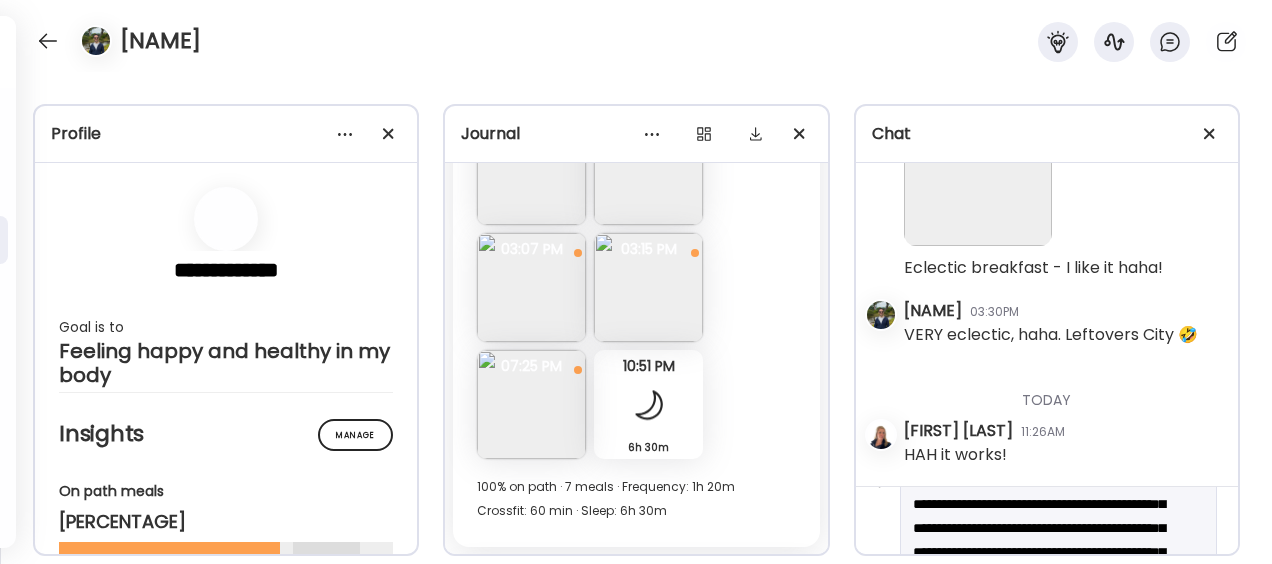 scroll, scrollTop: 80, scrollLeft: 0, axis: vertical 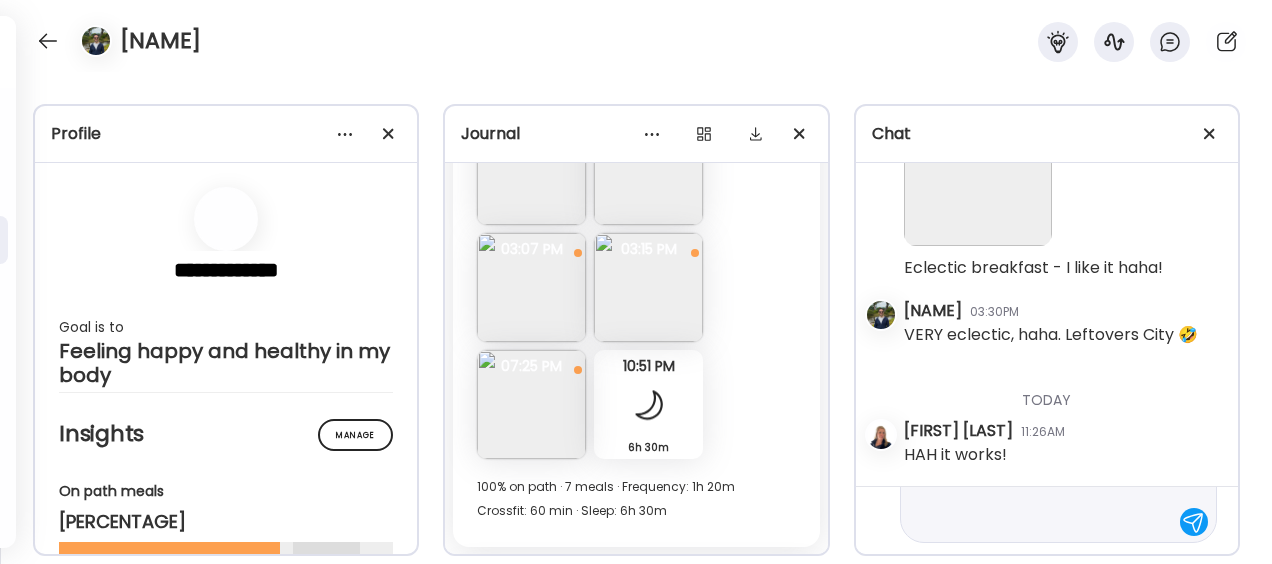 click on "**********" at bounding box center (1040, 414) 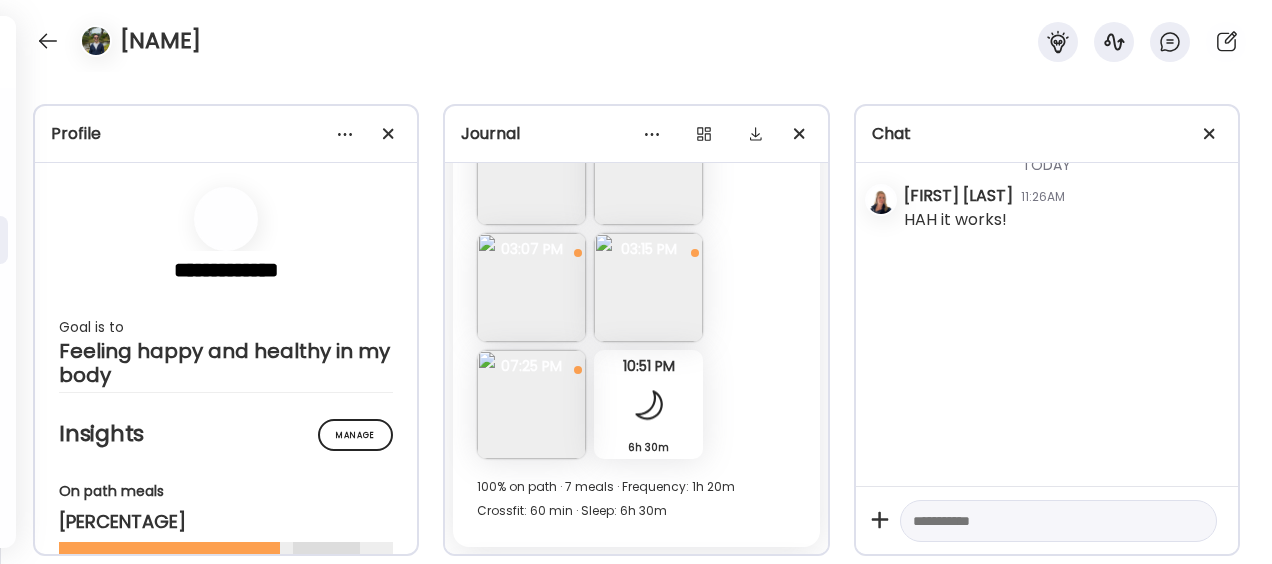 scroll, scrollTop: 0, scrollLeft: 0, axis: both 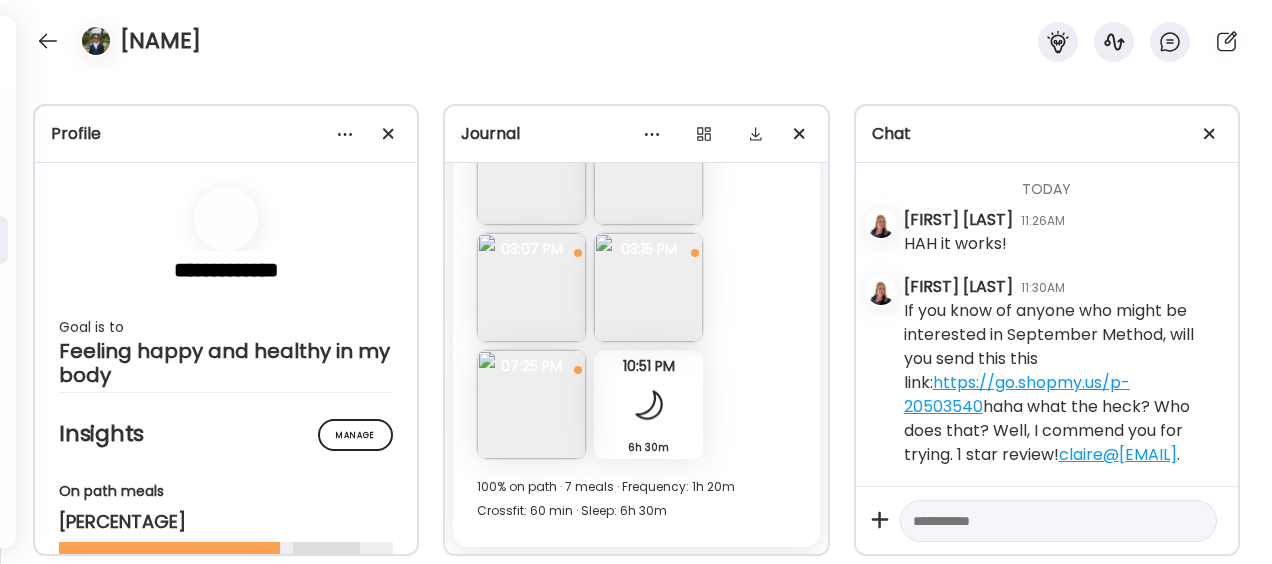 click at bounding box center [48, 41] 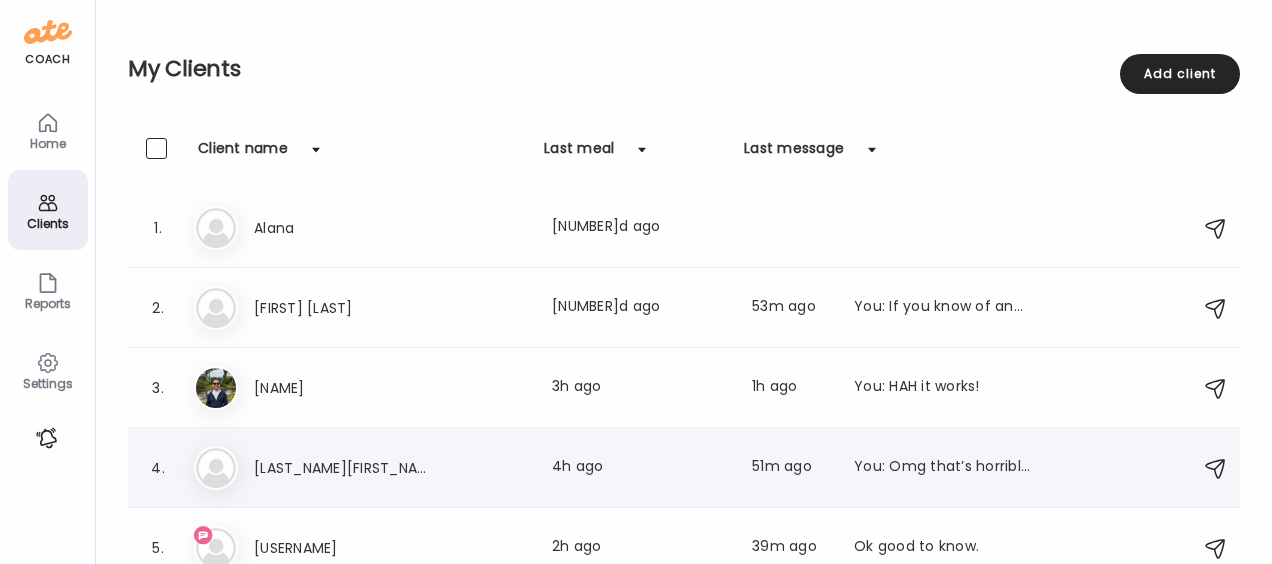 click on "[LAST_NAME][FIRST_NAME]" at bounding box center (342, 468) 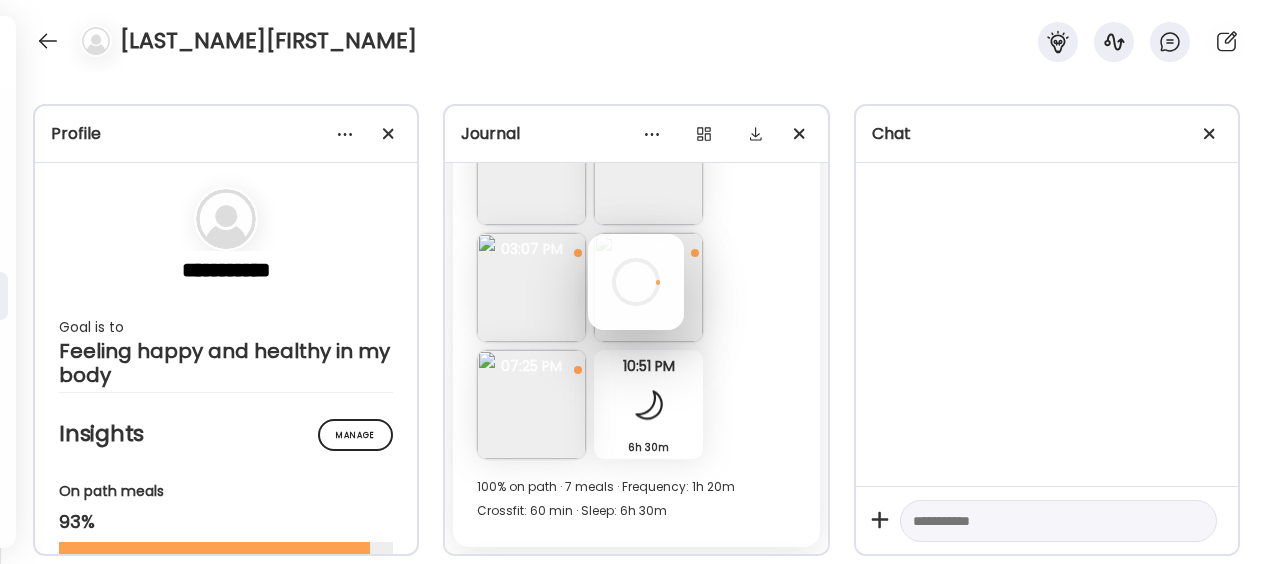 scroll, scrollTop: 0, scrollLeft: 0, axis: both 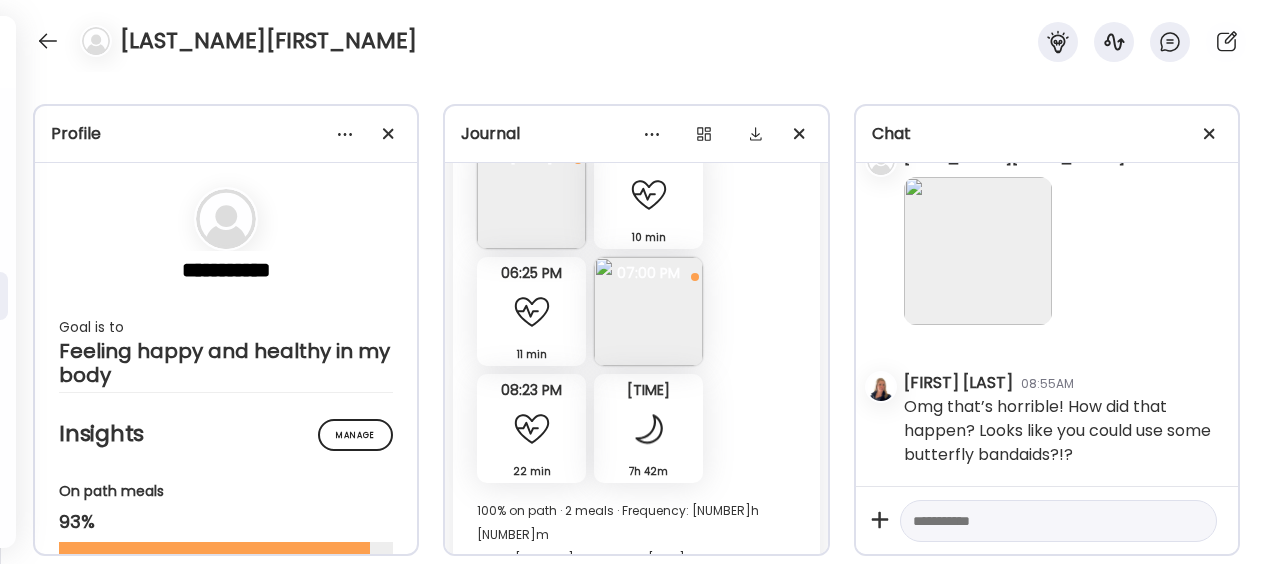 click at bounding box center [1040, 521] 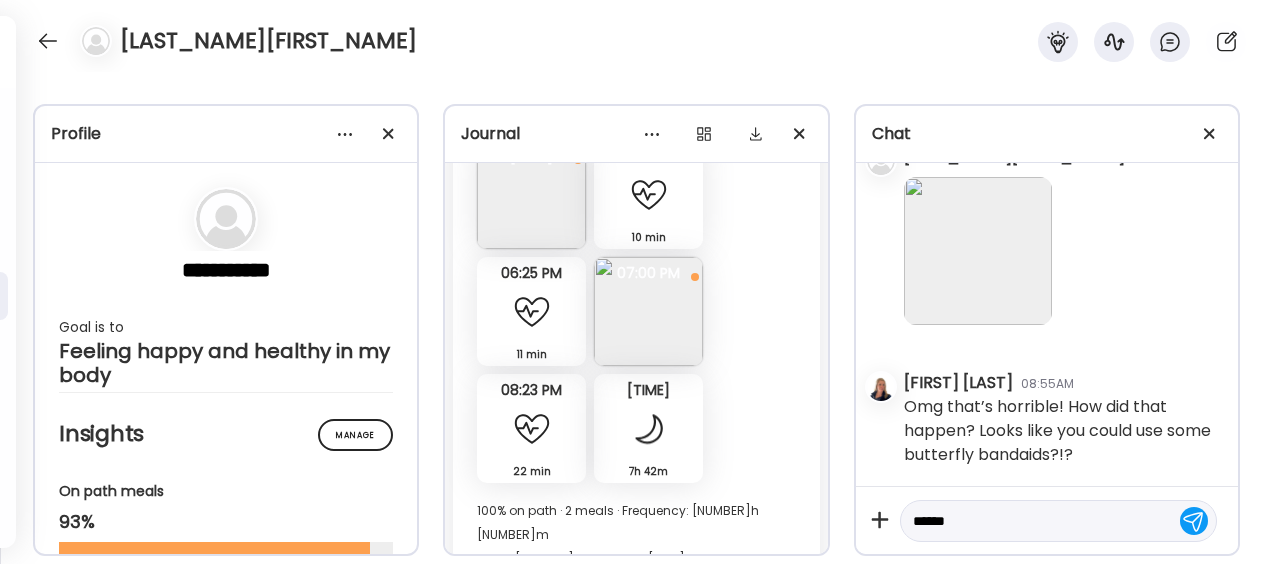 click on "*****" at bounding box center [1040, 521] 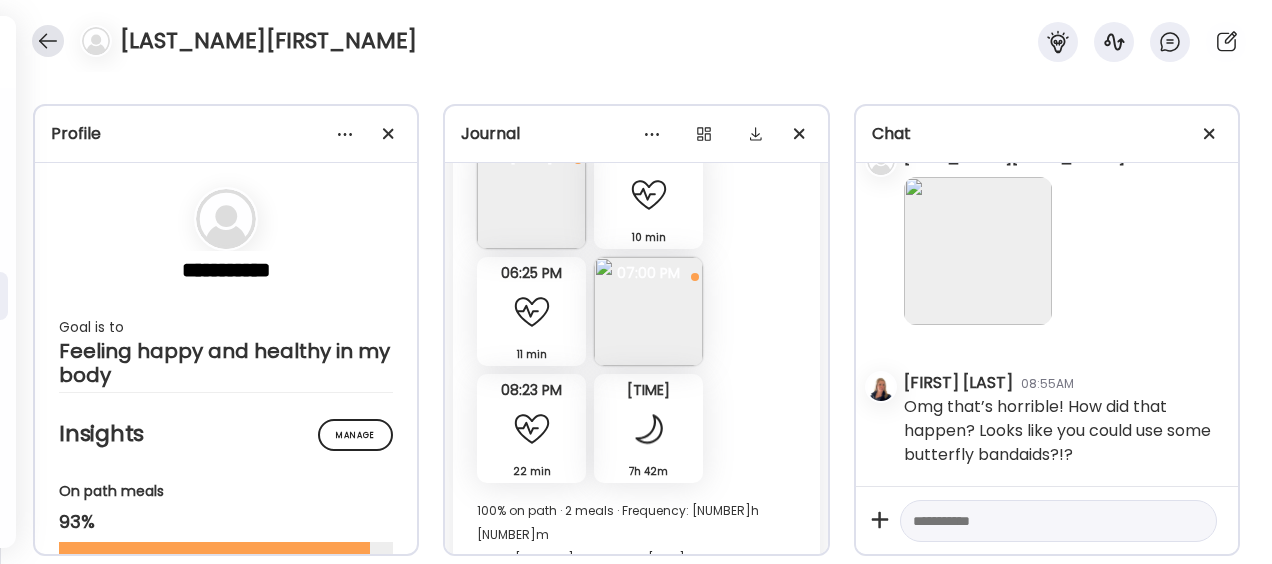 click at bounding box center (48, 41) 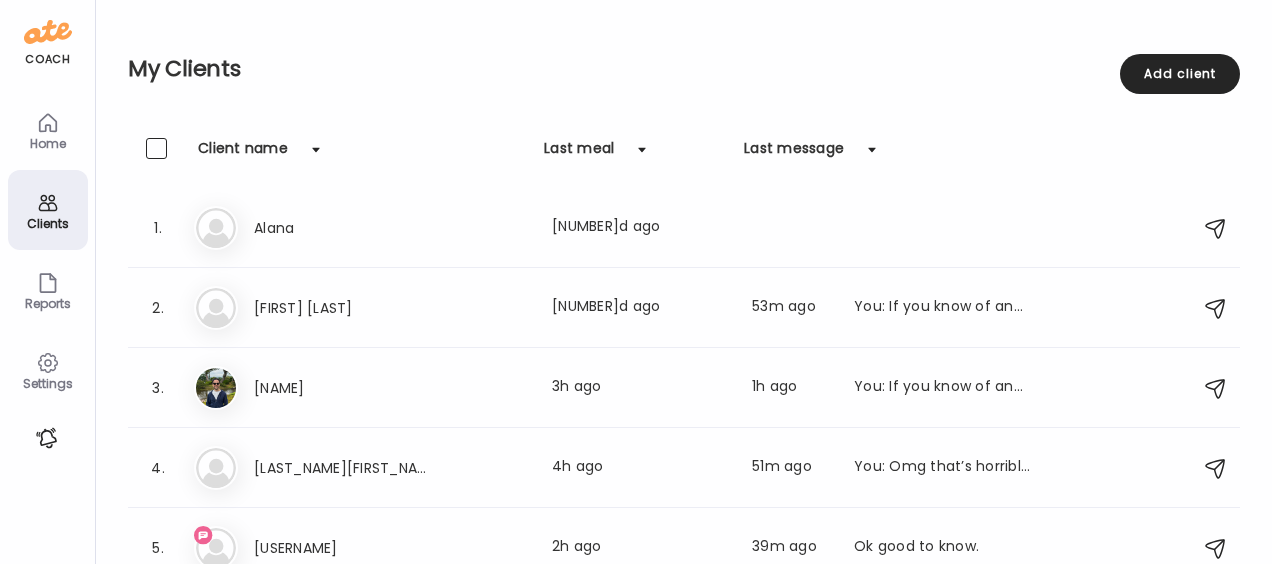 scroll, scrollTop: 100, scrollLeft: 0, axis: vertical 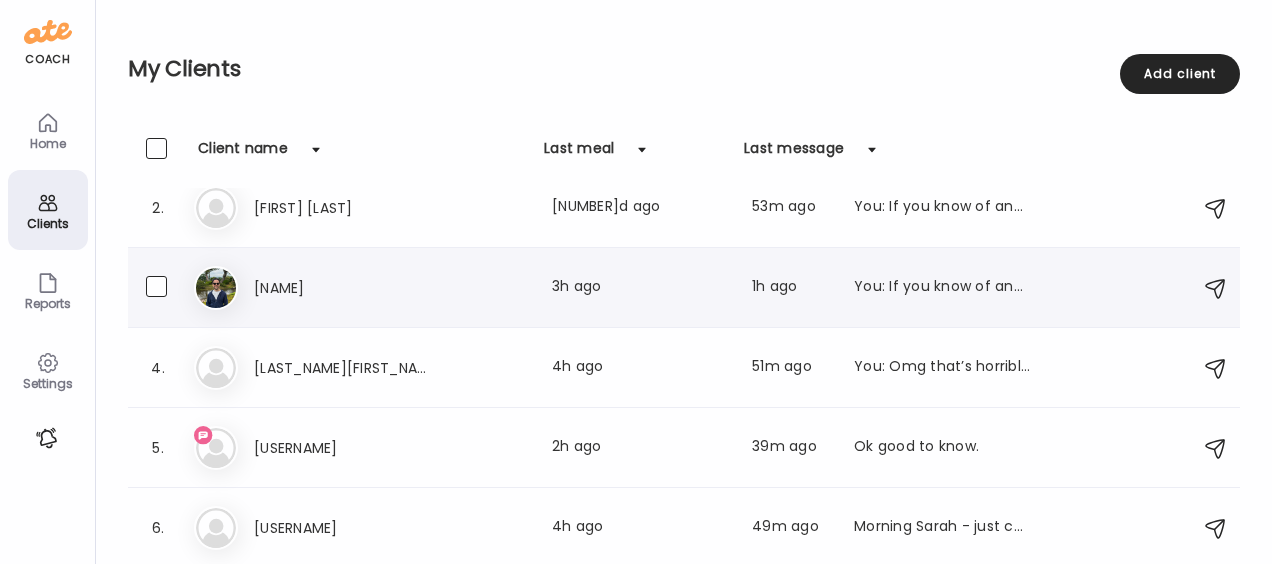 click on "[NAME]" at bounding box center (342, 288) 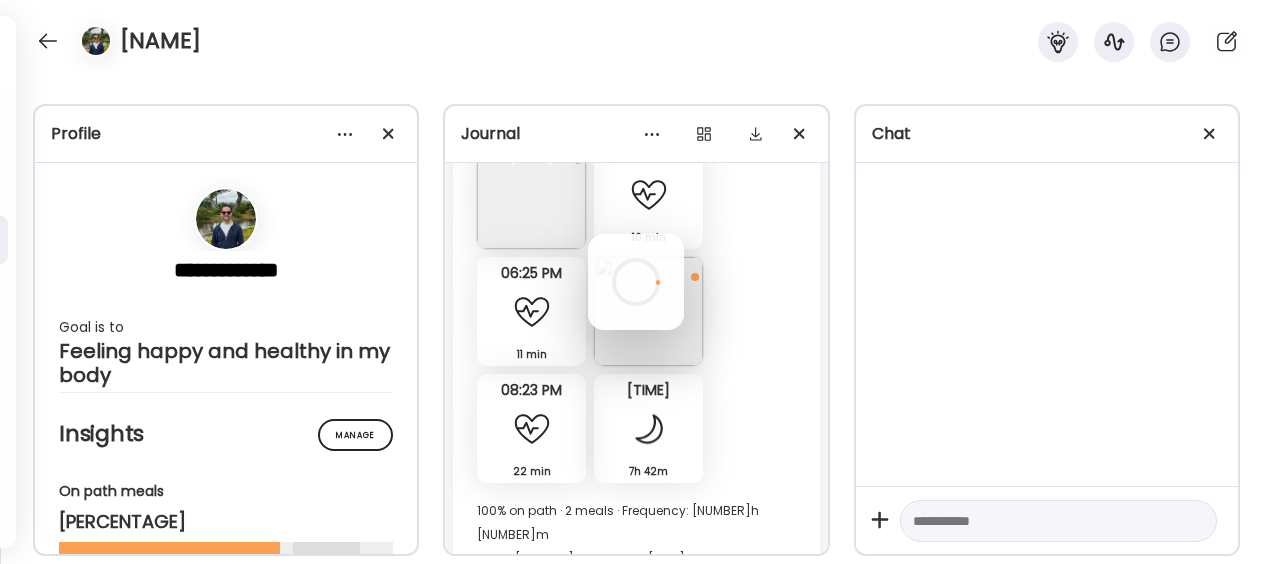 scroll, scrollTop: 0, scrollLeft: 0, axis: both 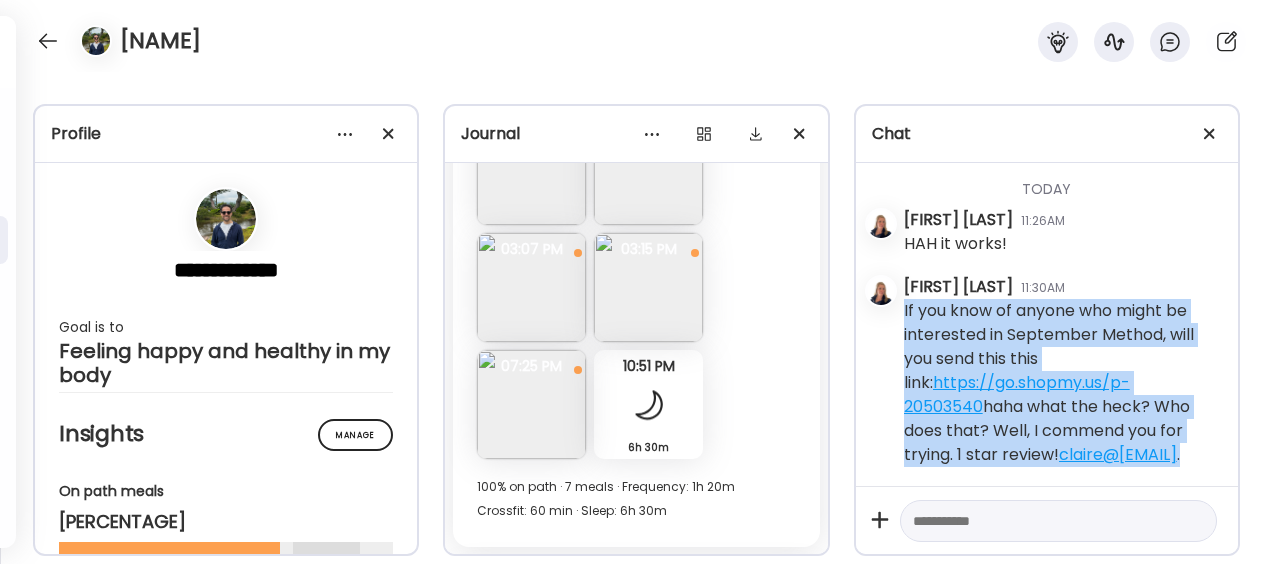 drag, startPoint x: 1150, startPoint y: 456, endPoint x: 898, endPoint y: 279, distance: 307.94968 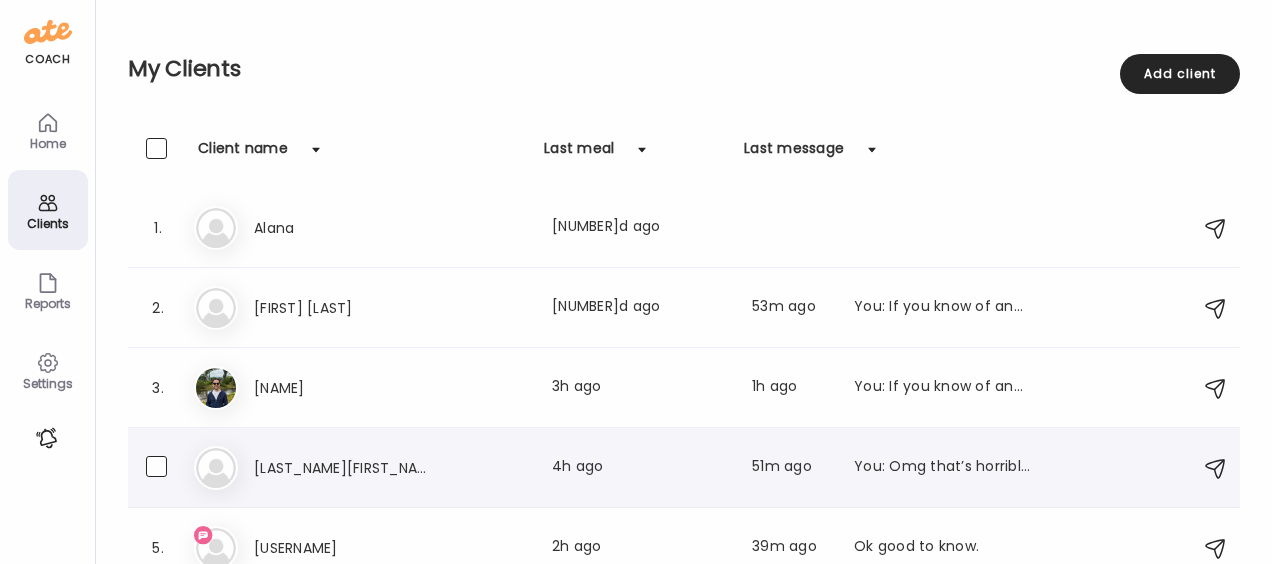 click on "[LAST_NAME][FIRST_NAME]" at bounding box center [342, 468] 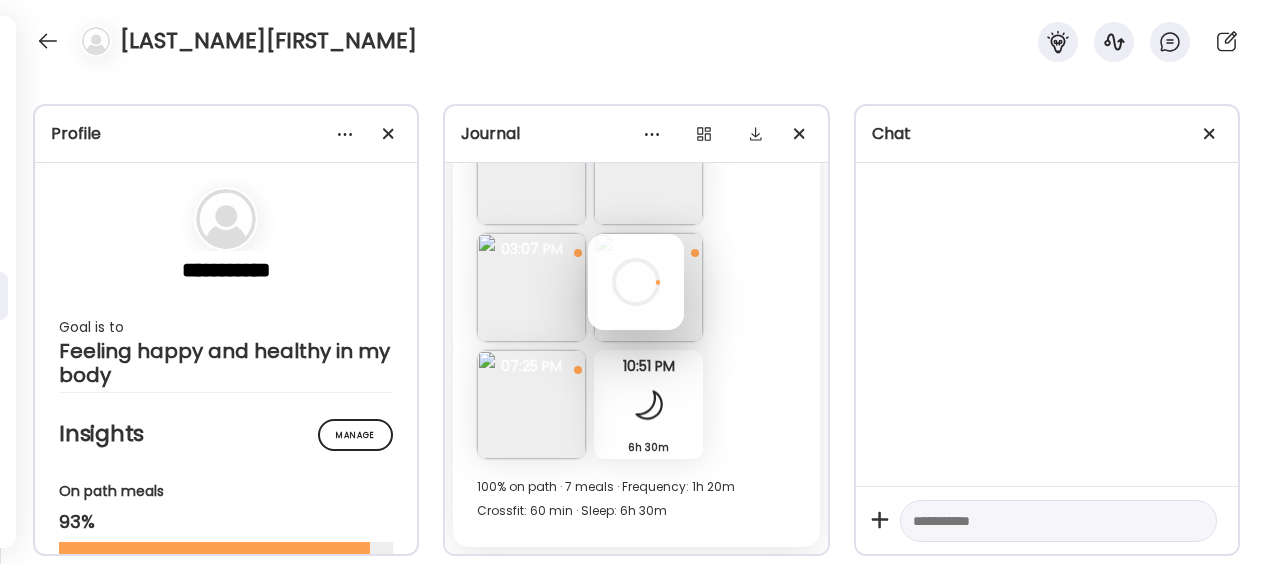 scroll, scrollTop: 0, scrollLeft: 0, axis: both 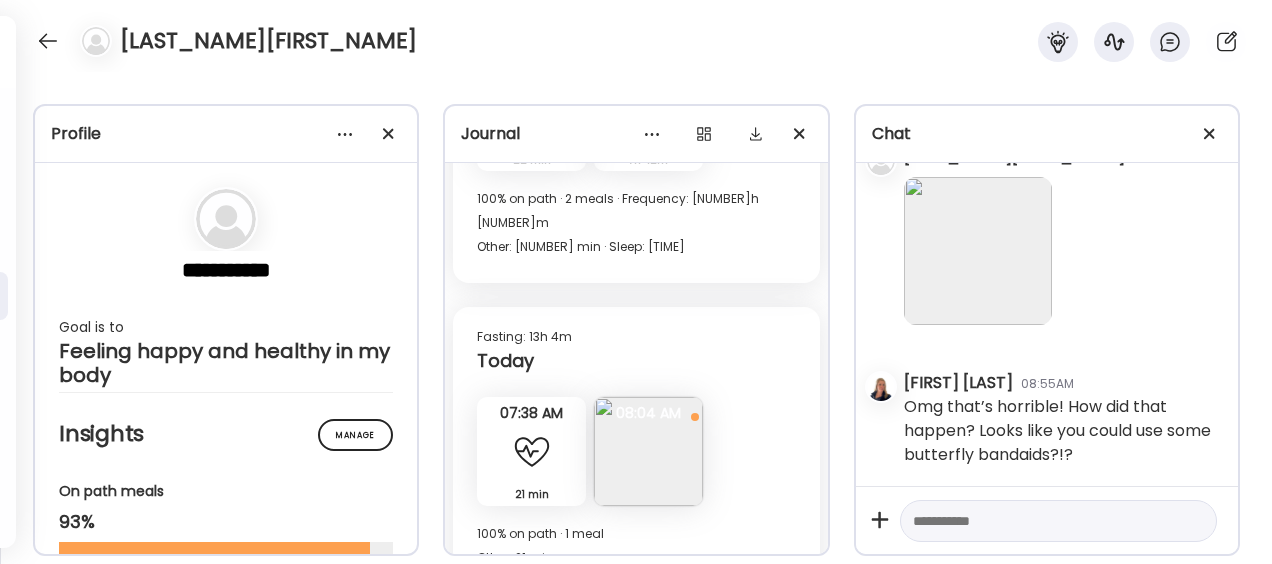 click at bounding box center [1040, 521] 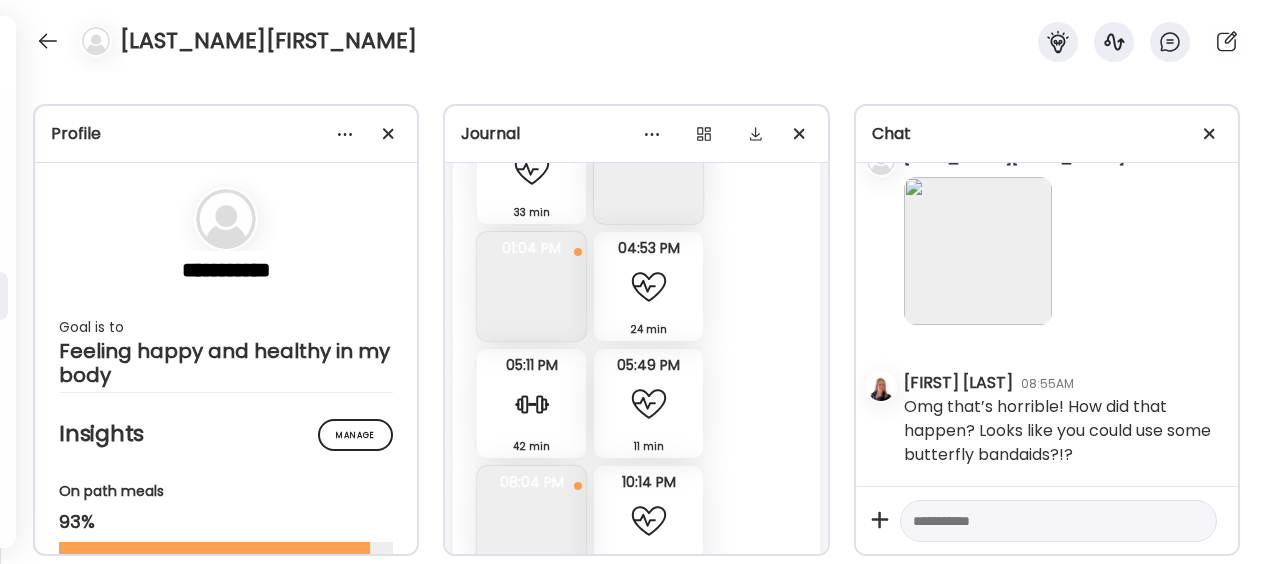scroll, scrollTop: 134649, scrollLeft: 0, axis: vertical 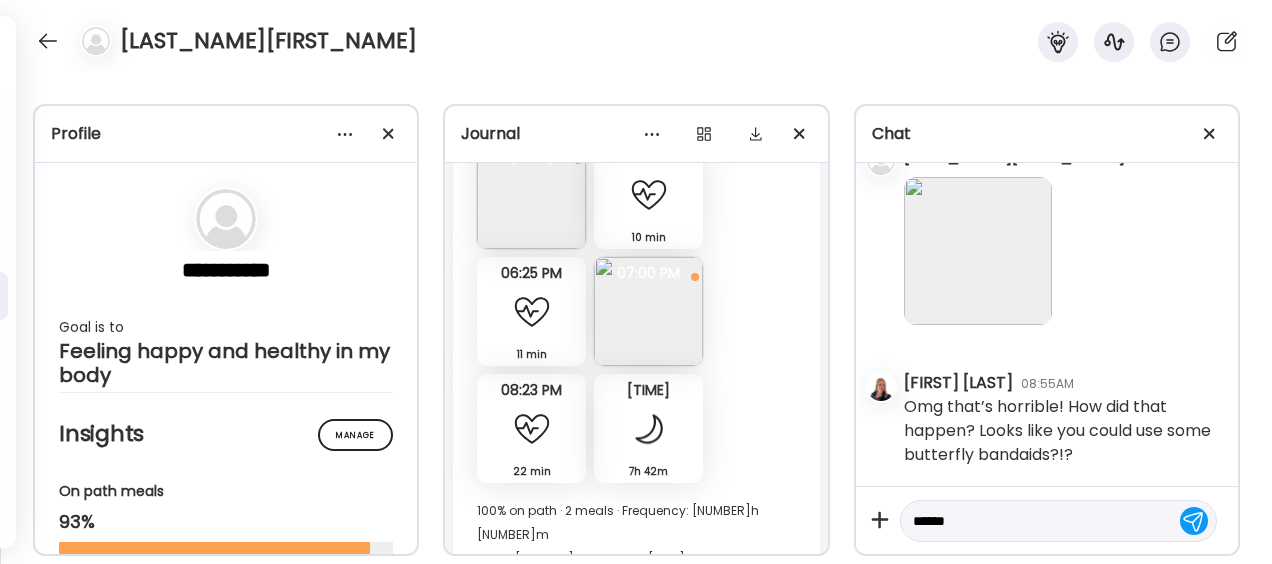 paste on "**********" 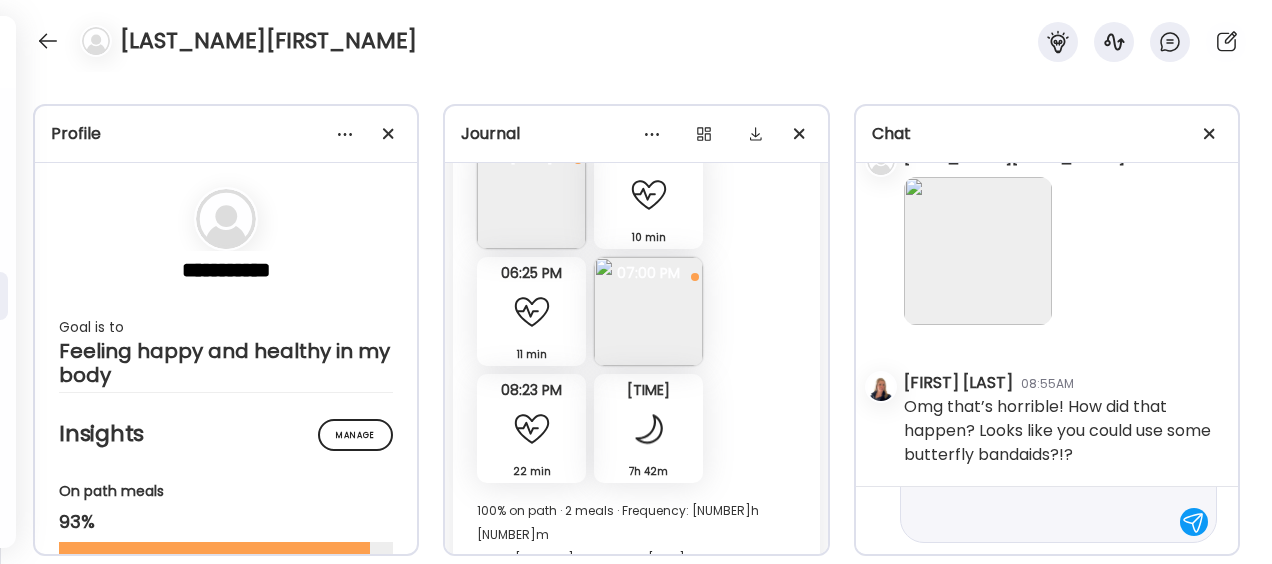 scroll, scrollTop: 0, scrollLeft: 0, axis: both 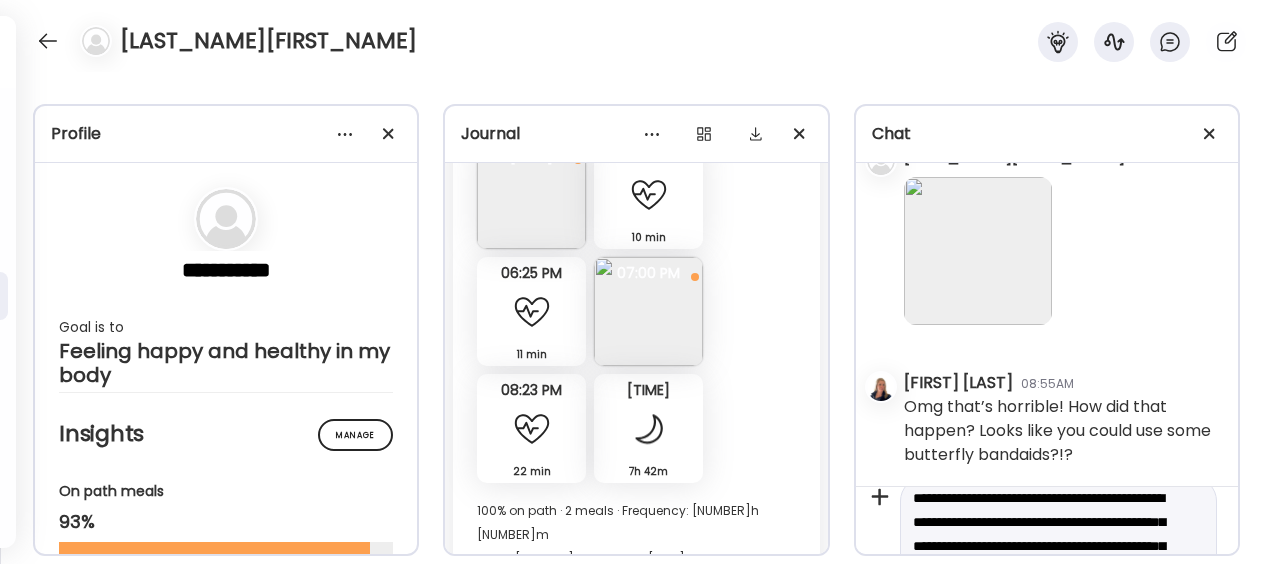 click on "**********" at bounding box center (1040, 606) 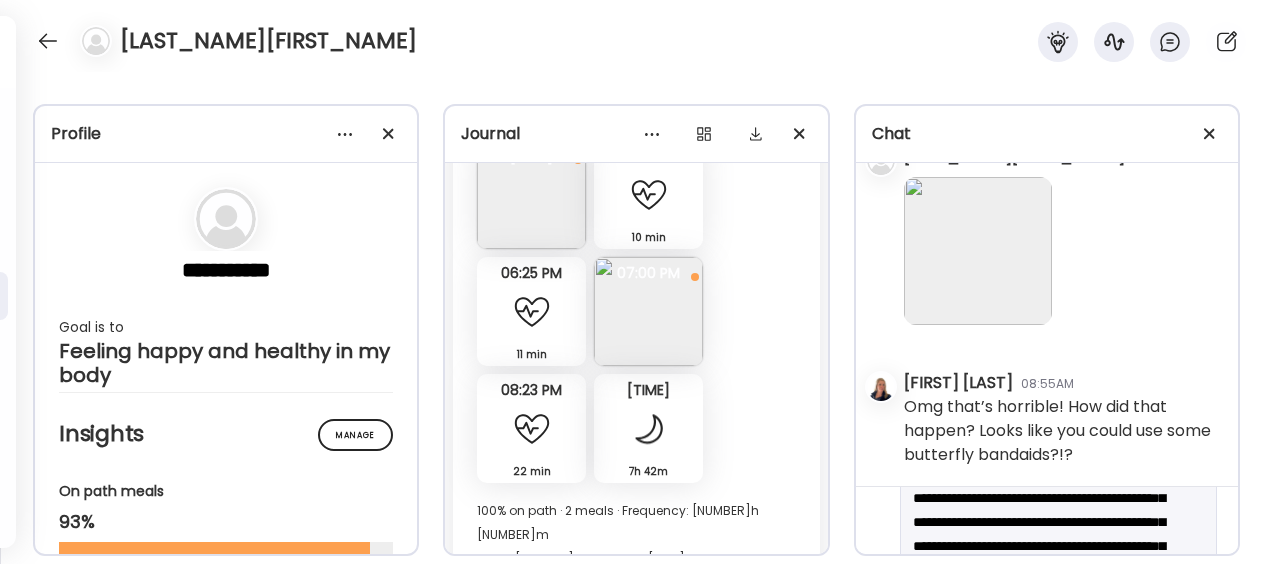scroll, scrollTop: 70, scrollLeft: 0, axis: vertical 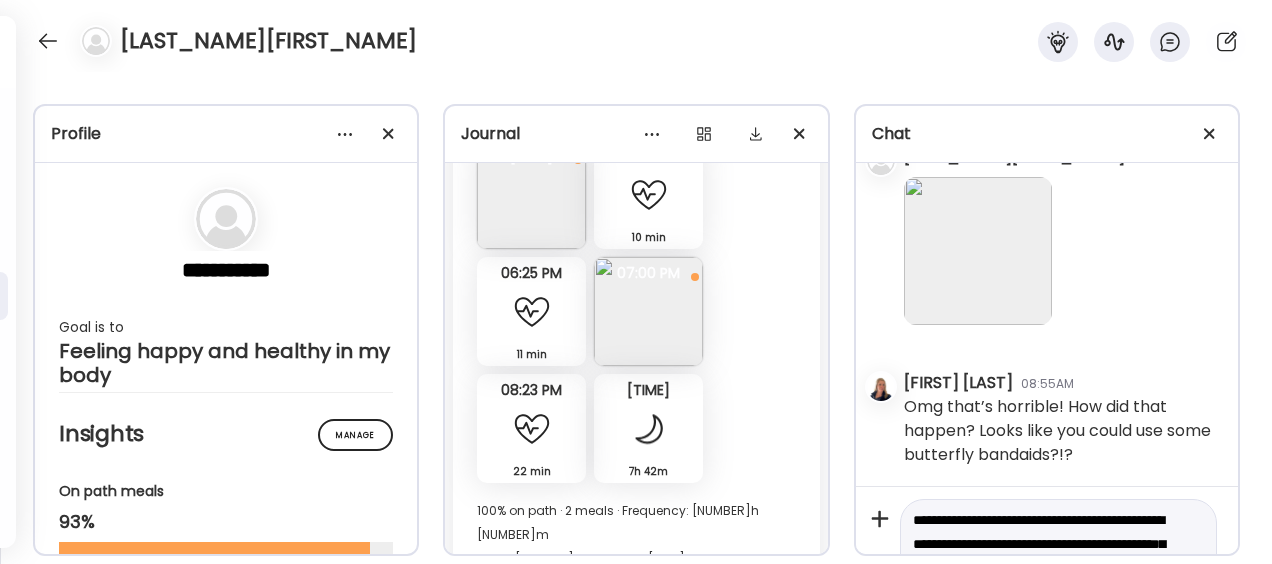 drag, startPoint x: 1120, startPoint y: 529, endPoint x: 896, endPoint y: 458, distance: 234.98297 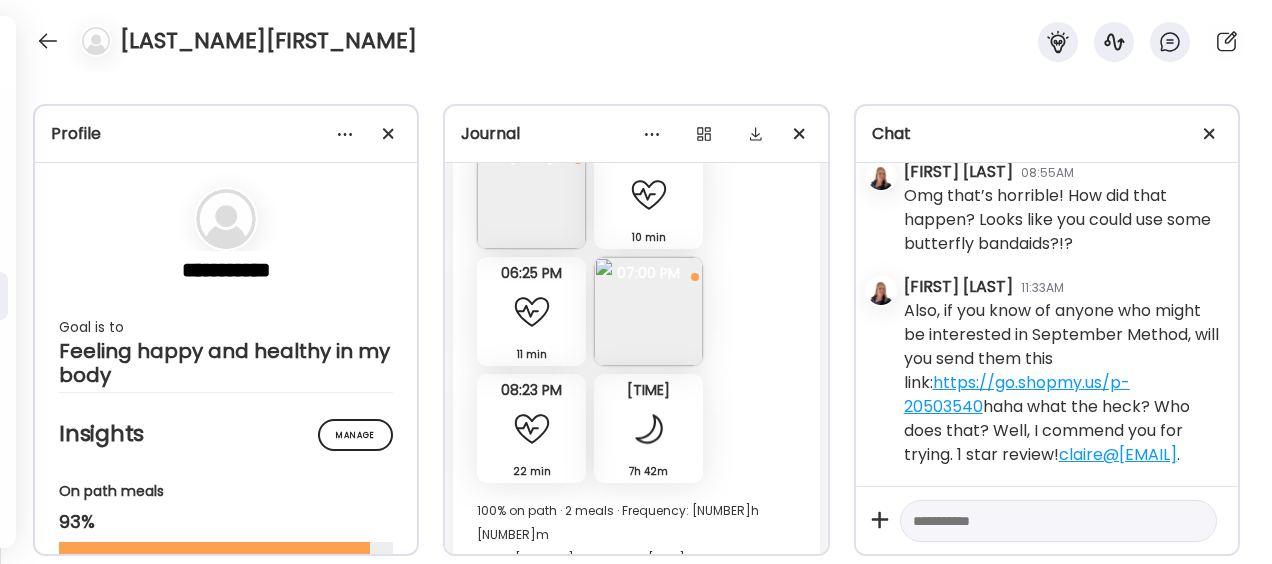 scroll, scrollTop: 134908, scrollLeft: 0, axis: vertical 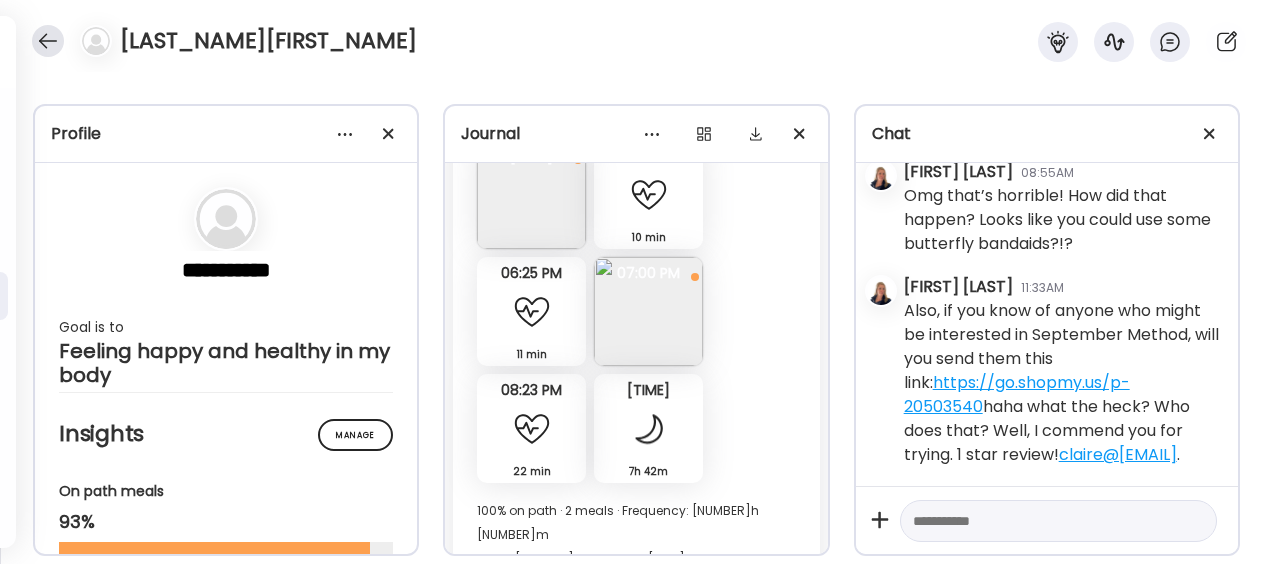 click at bounding box center (48, 41) 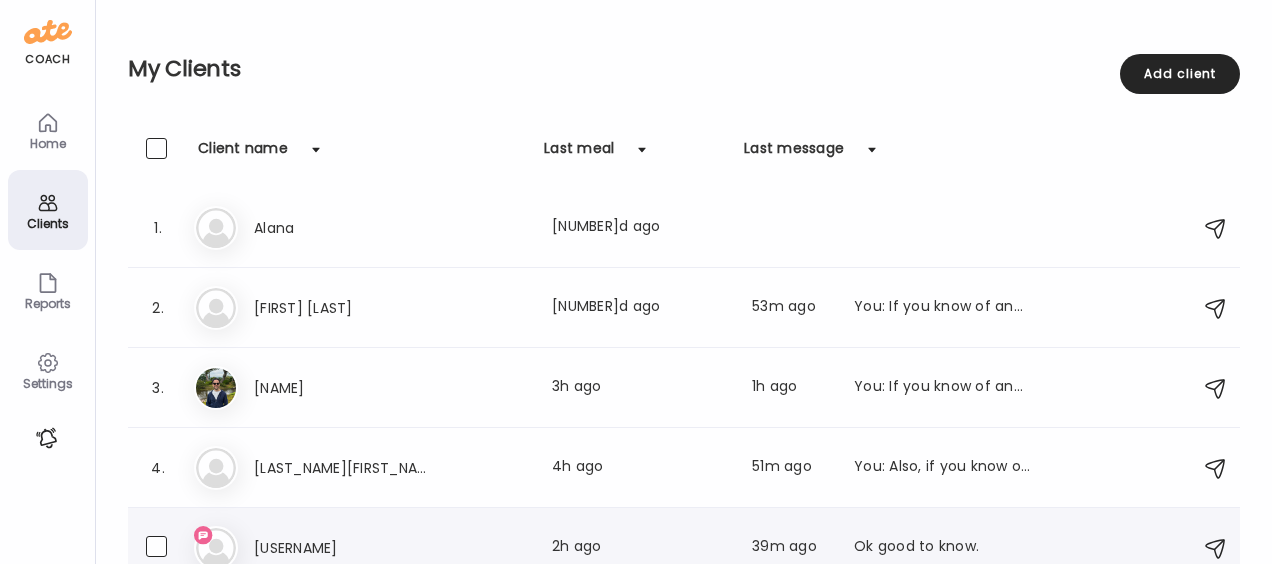 click on "[USERNAME]" at bounding box center [342, 548] 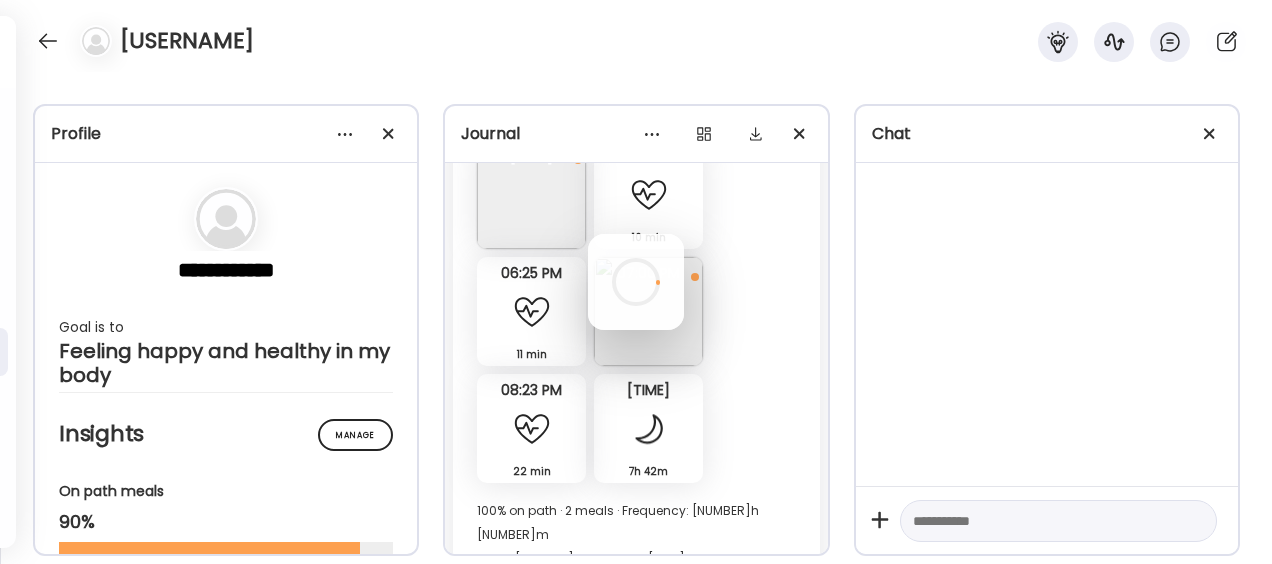 scroll, scrollTop: 102, scrollLeft: 0, axis: vertical 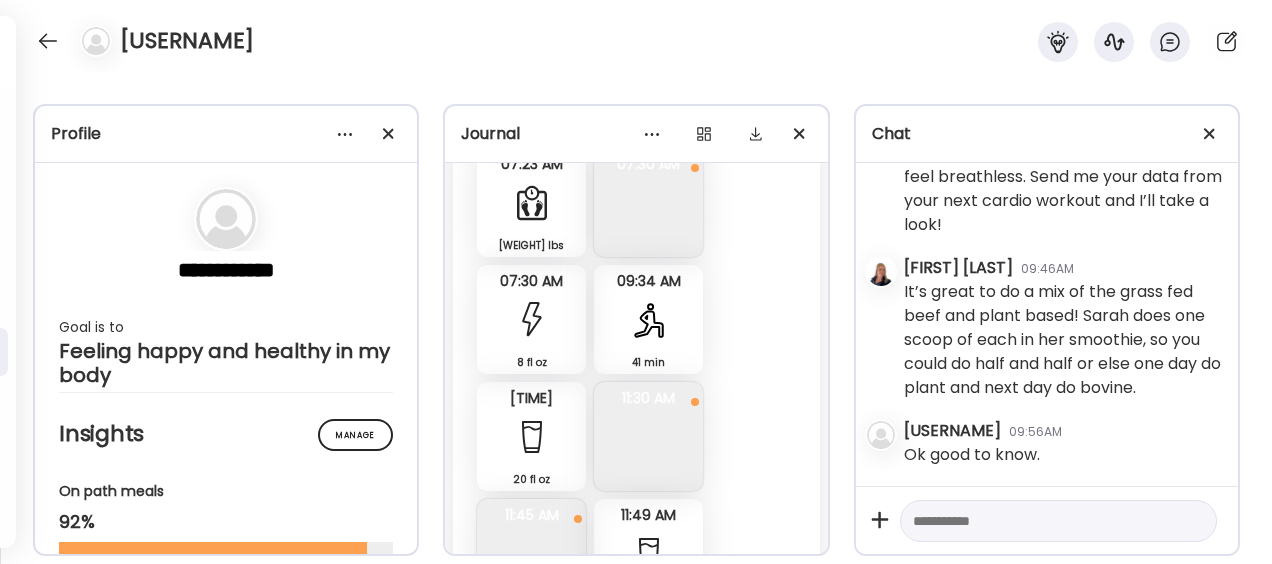 click at bounding box center [1040, 521] 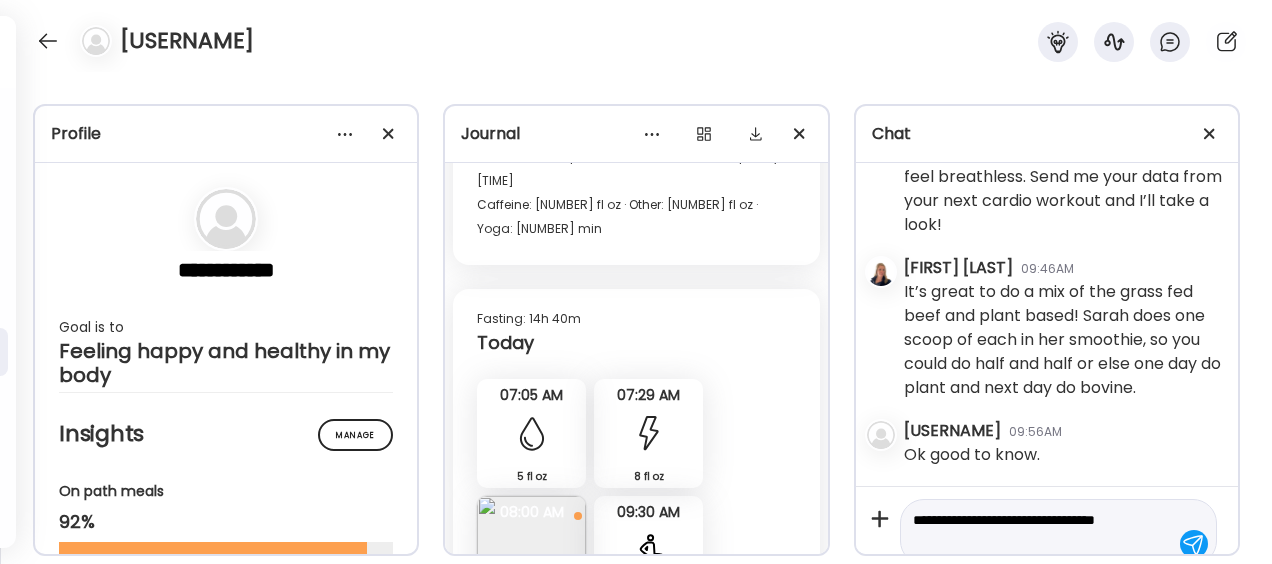 scroll, scrollTop: 22, scrollLeft: 0, axis: vertical 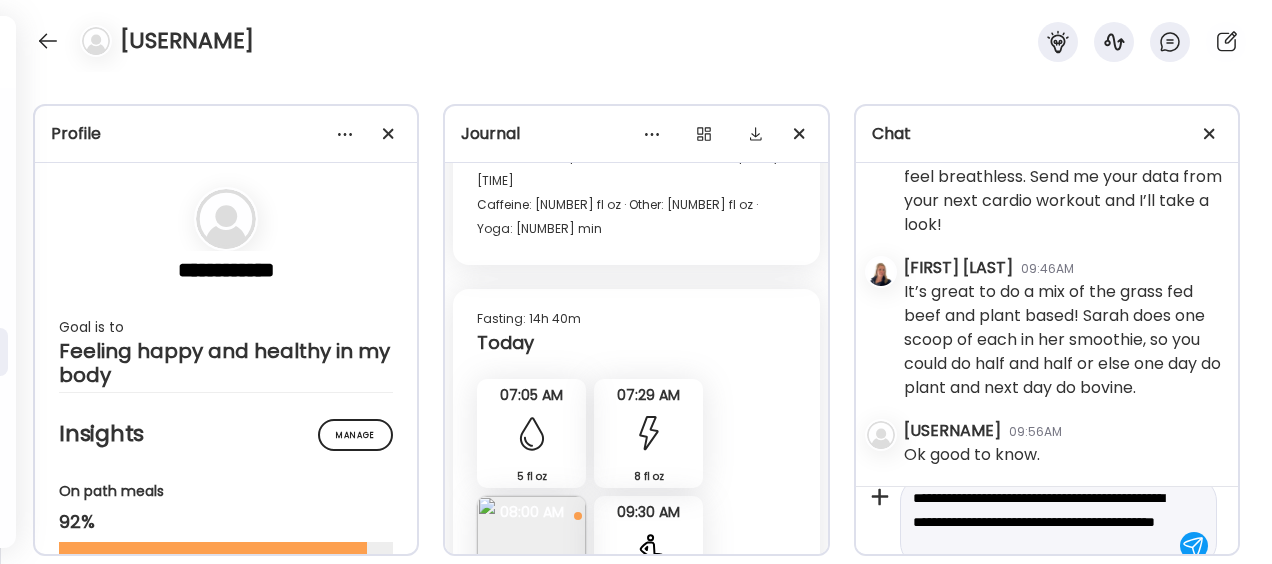 type on "**********" 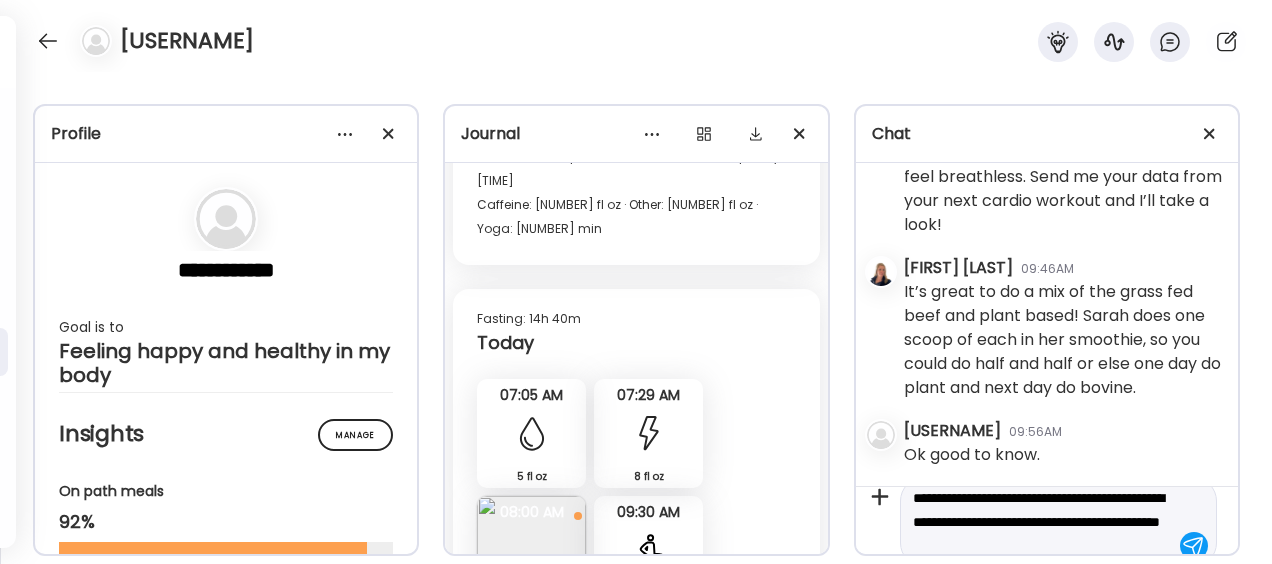 click on "**********" at bounding box center (1040, 522) 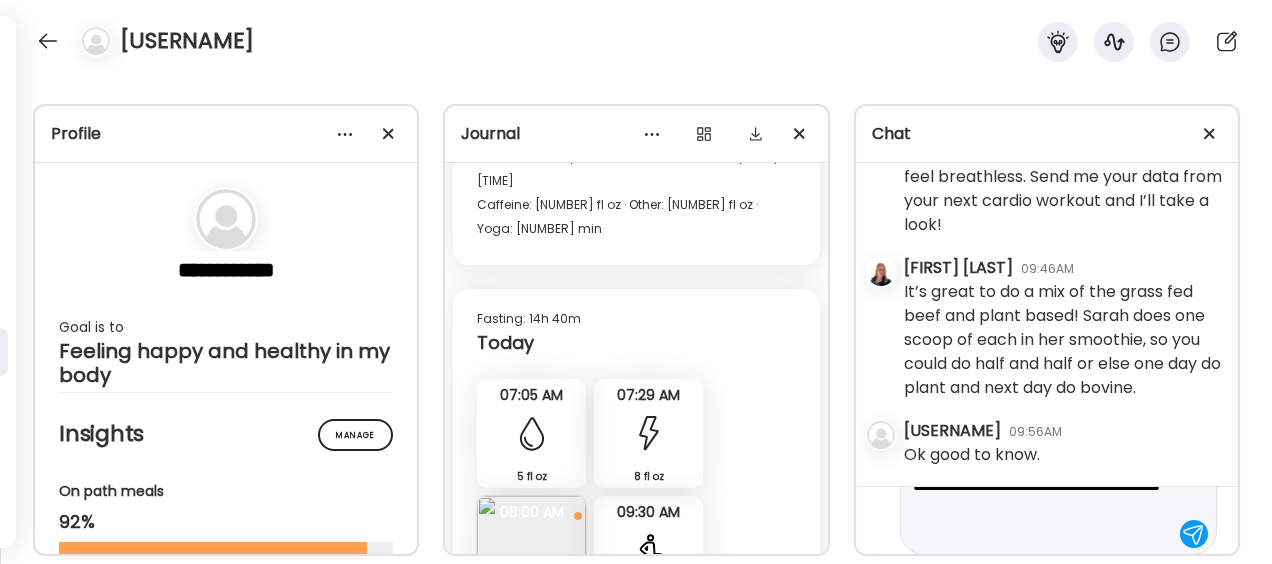 scroll, scrollTop: 70, scrollLeft: 0, axis: vertical 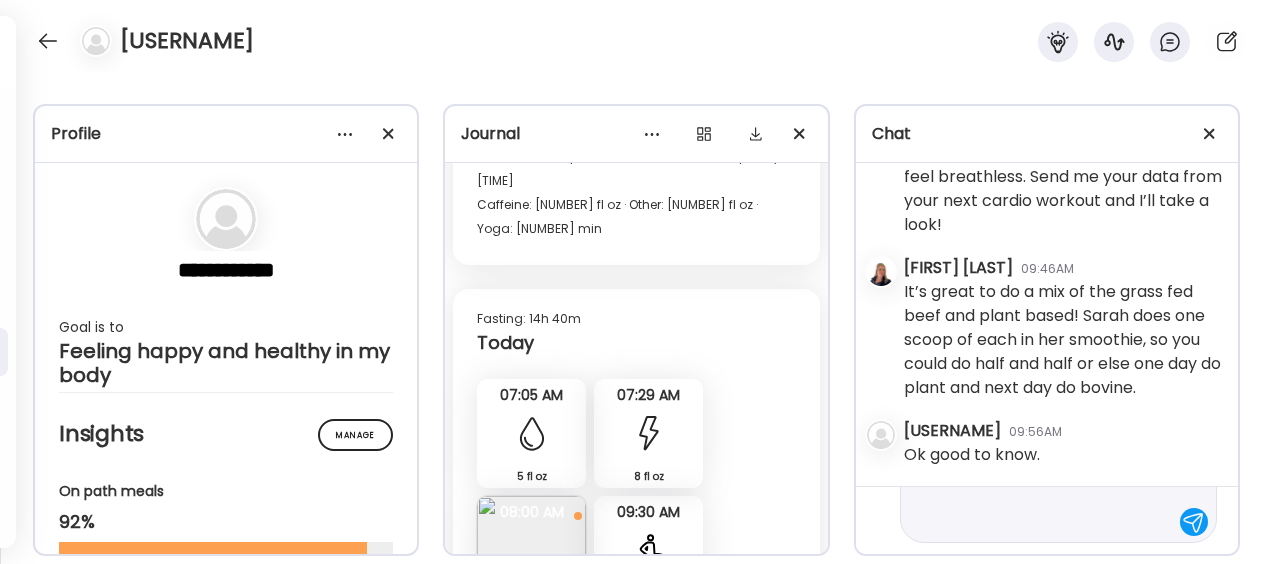 click on "**********" at bounding box center (1040, 486) 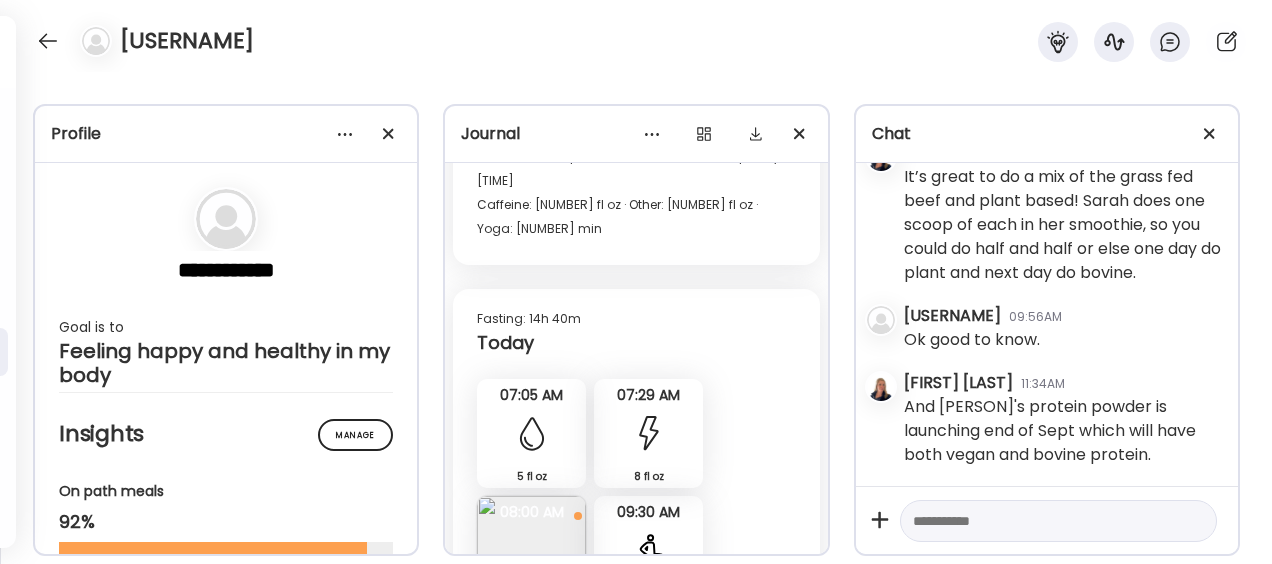scroll, scrollTop: 89976, scrollLeft: 0, axis: vertical 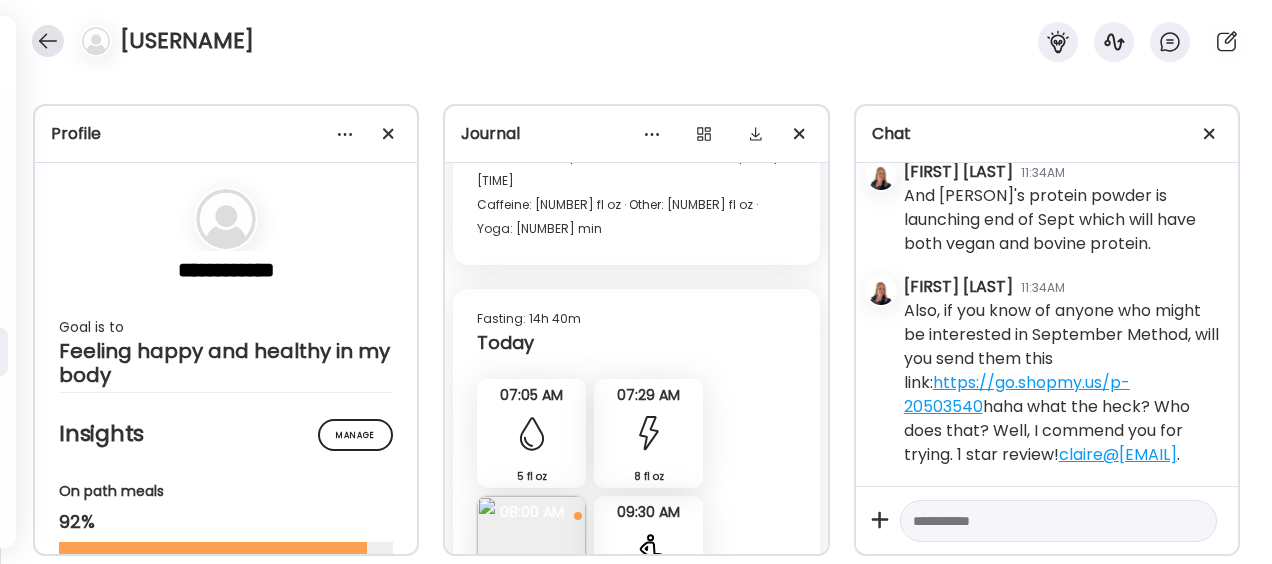 click at bounding box center [48, 41] 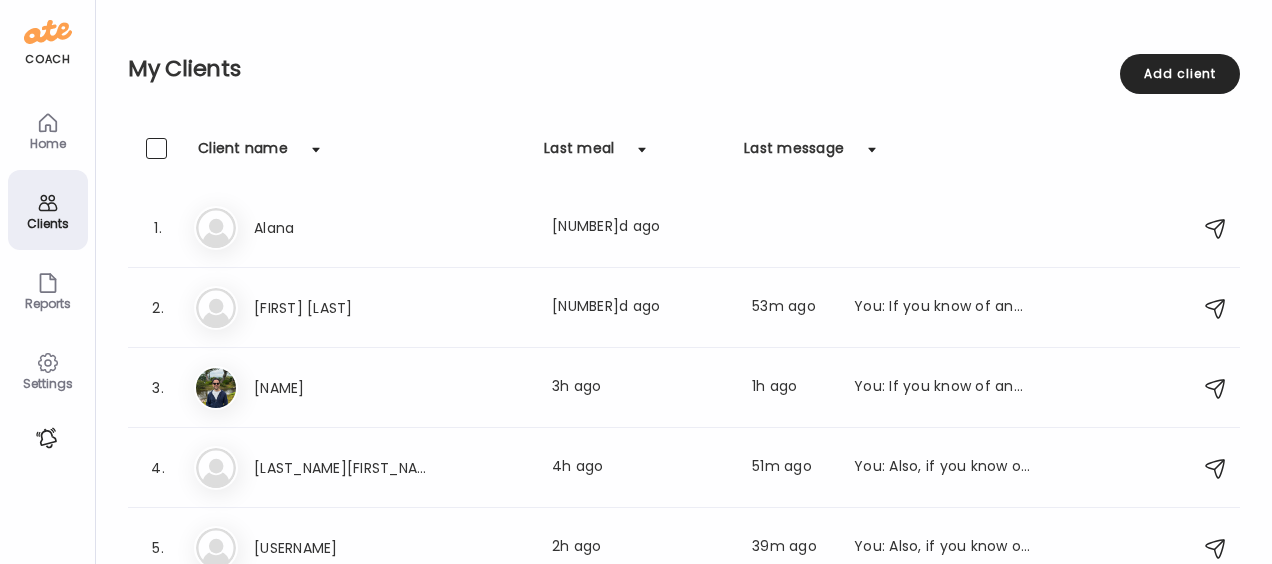 scroll, scrollTop: 100, scrollLeft: 0, axis: vertical 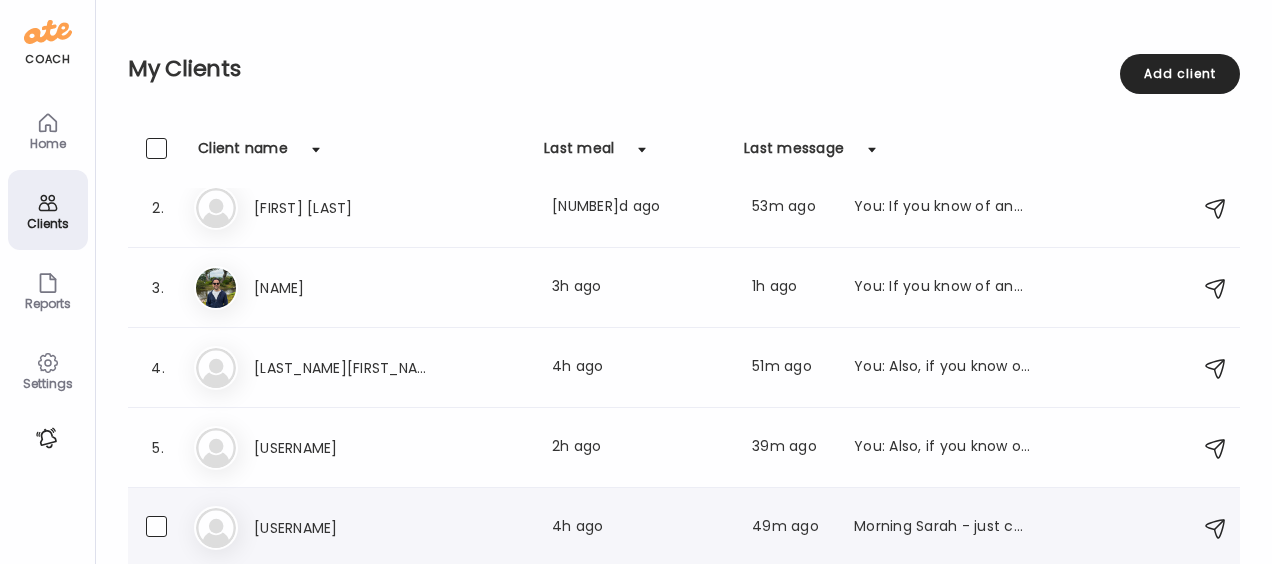 click on "[USERNAME]" at bounding box center [342, 528] 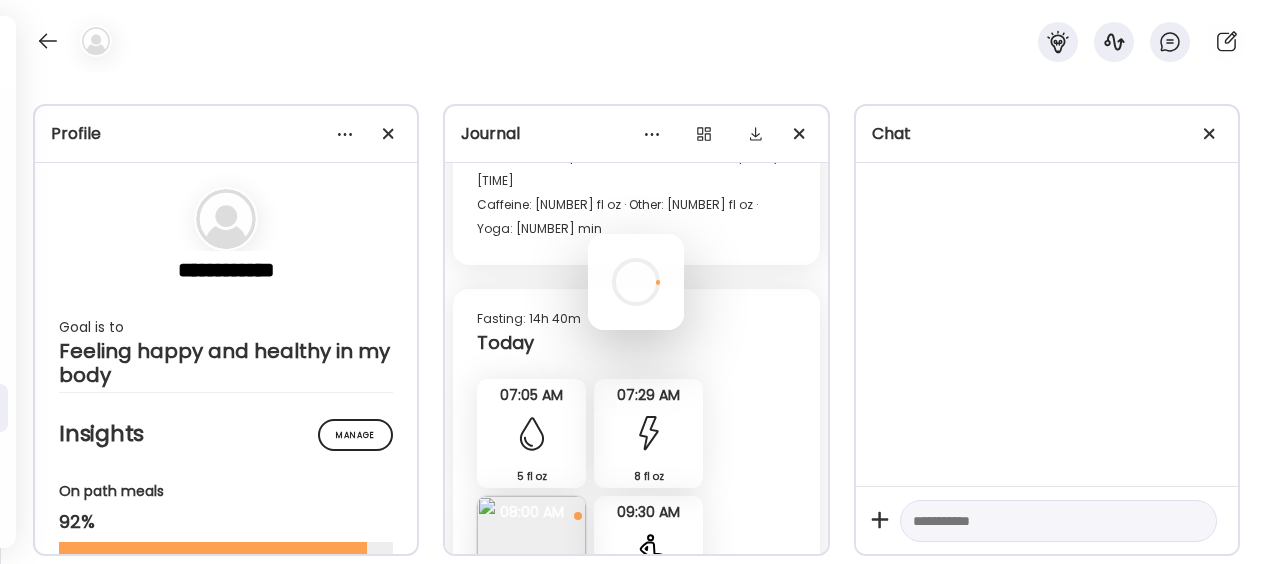 scroll, scrollTop: 0, scrollLeft: 0, axis: both 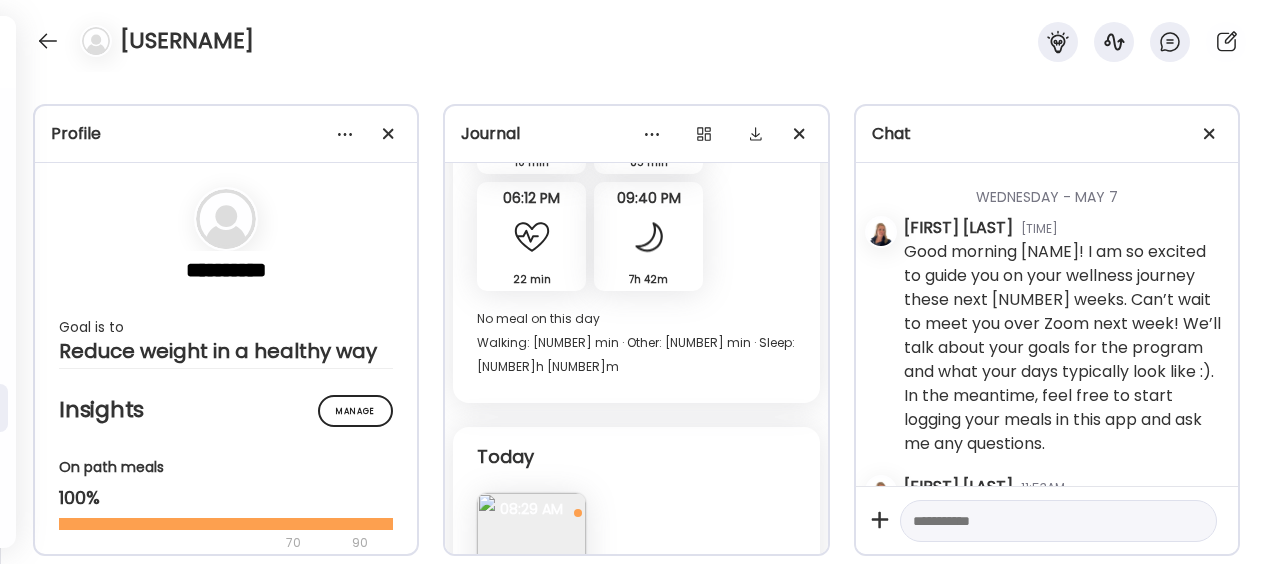 click at bounding box center [1040, 521] 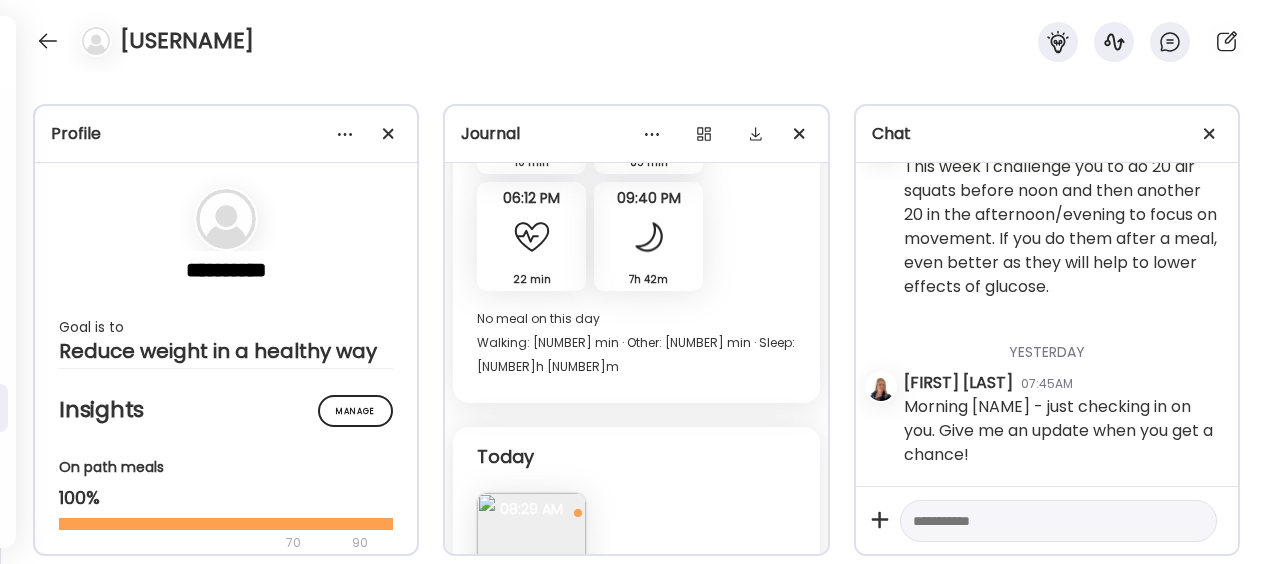 paste on "**********" 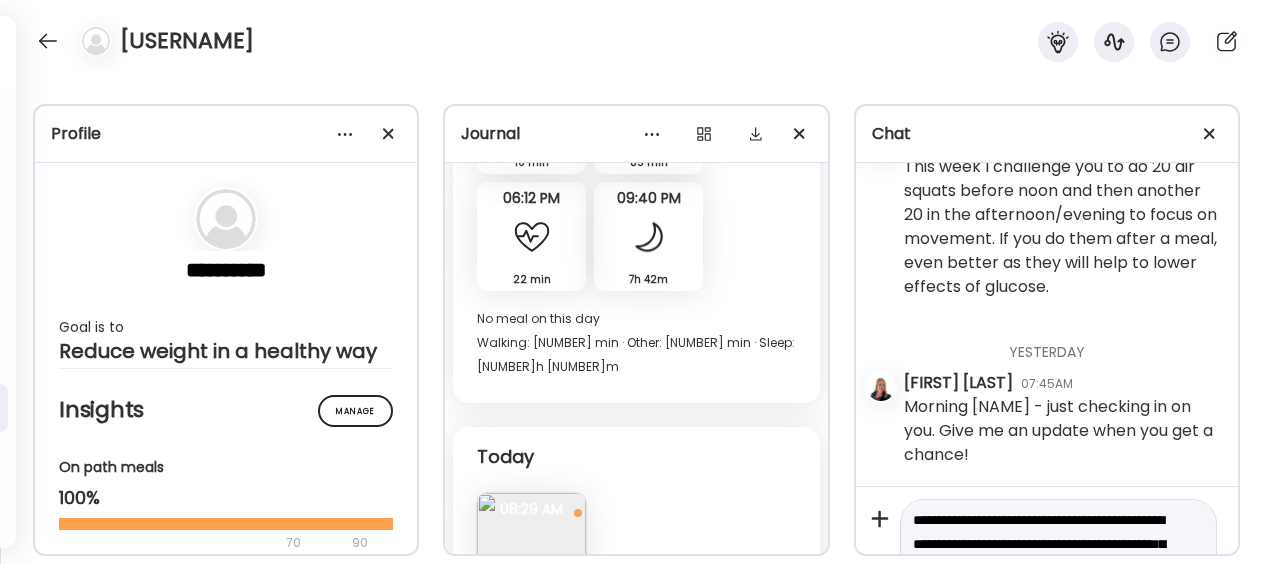 scroll, scrollTop: 214, scrollLeft: 0, axis: vertical 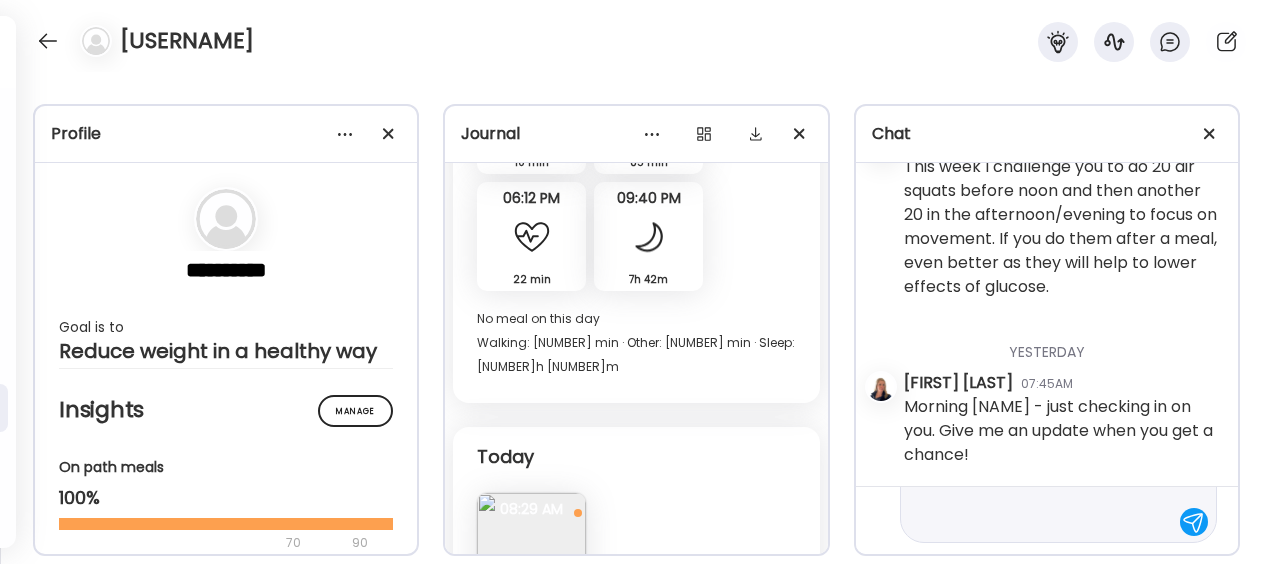 type 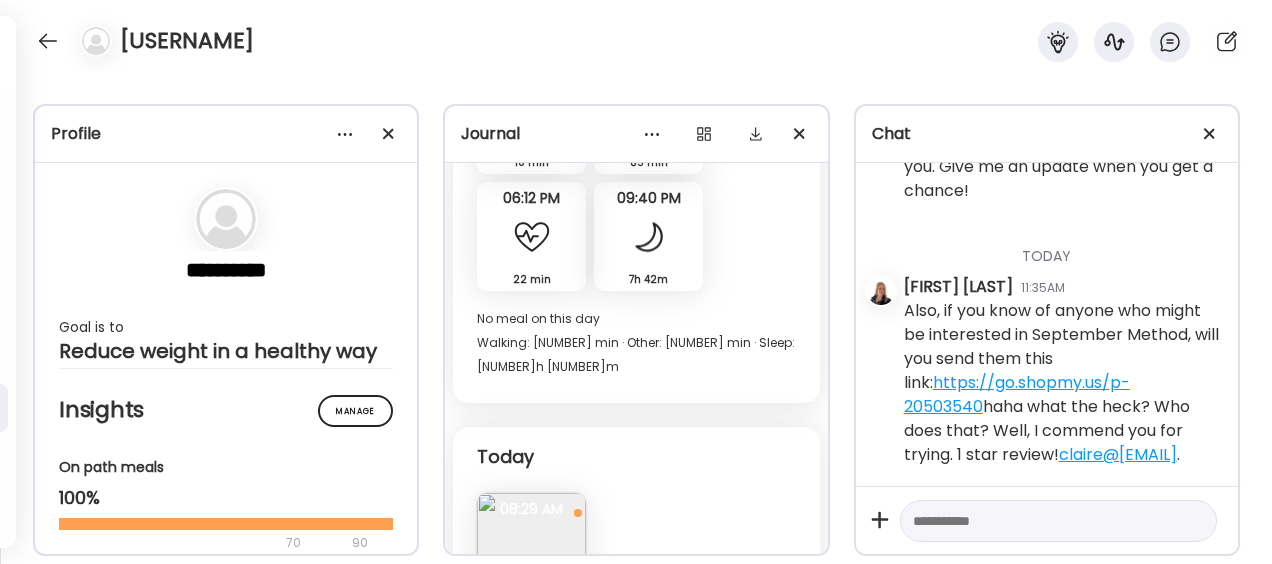 scroll, scrollTop: 65514, scrollLeft: 0, axis: vertical 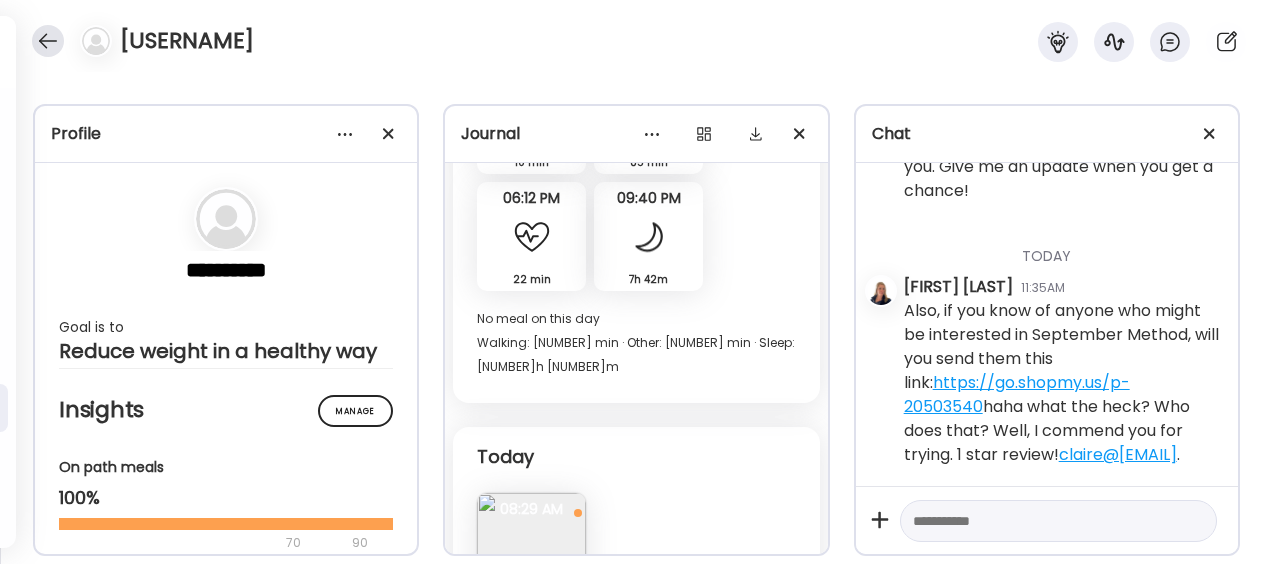 click at bounding box center (48, 41) 